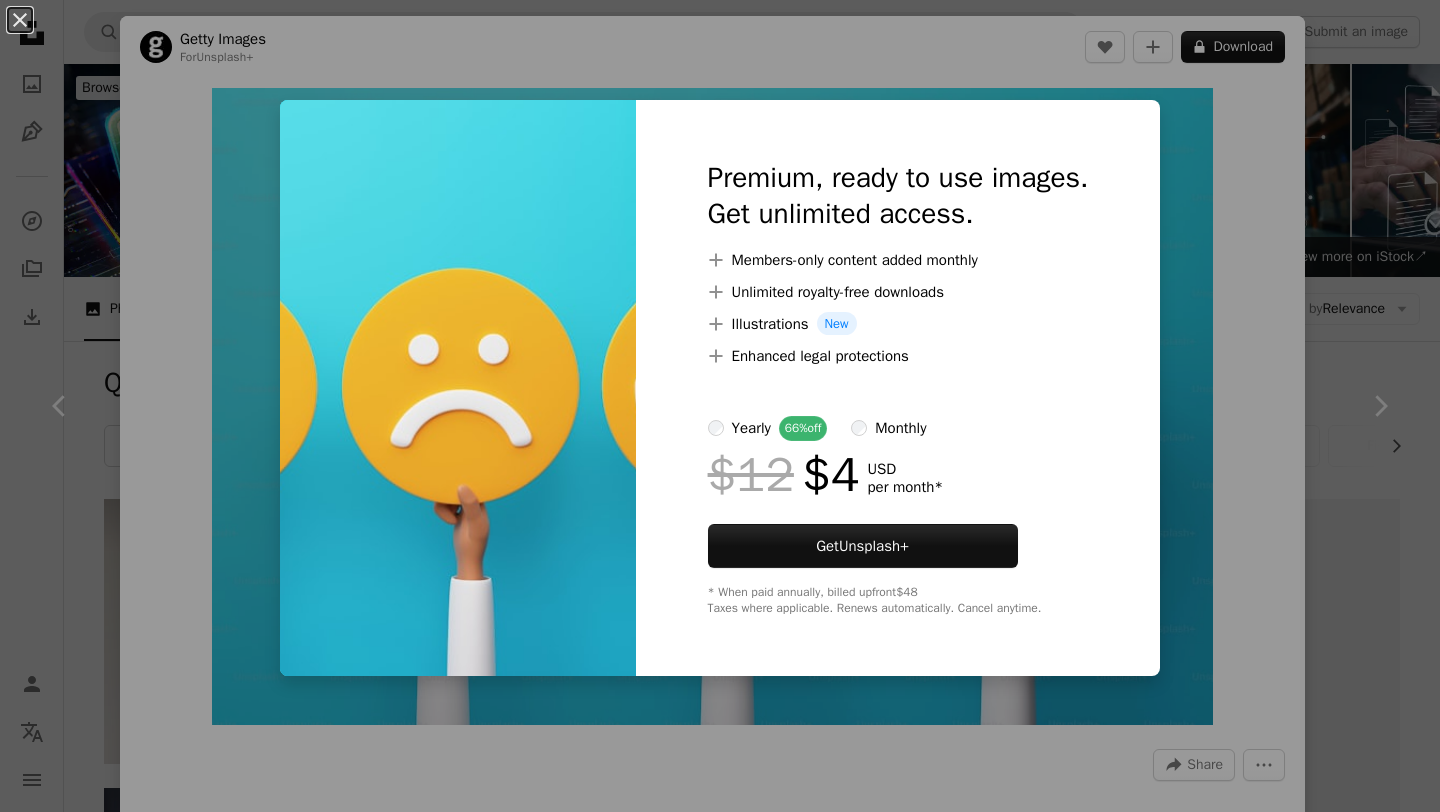 scroll, scrollTop: 1152, scrollLeft: 0, axis: vertical 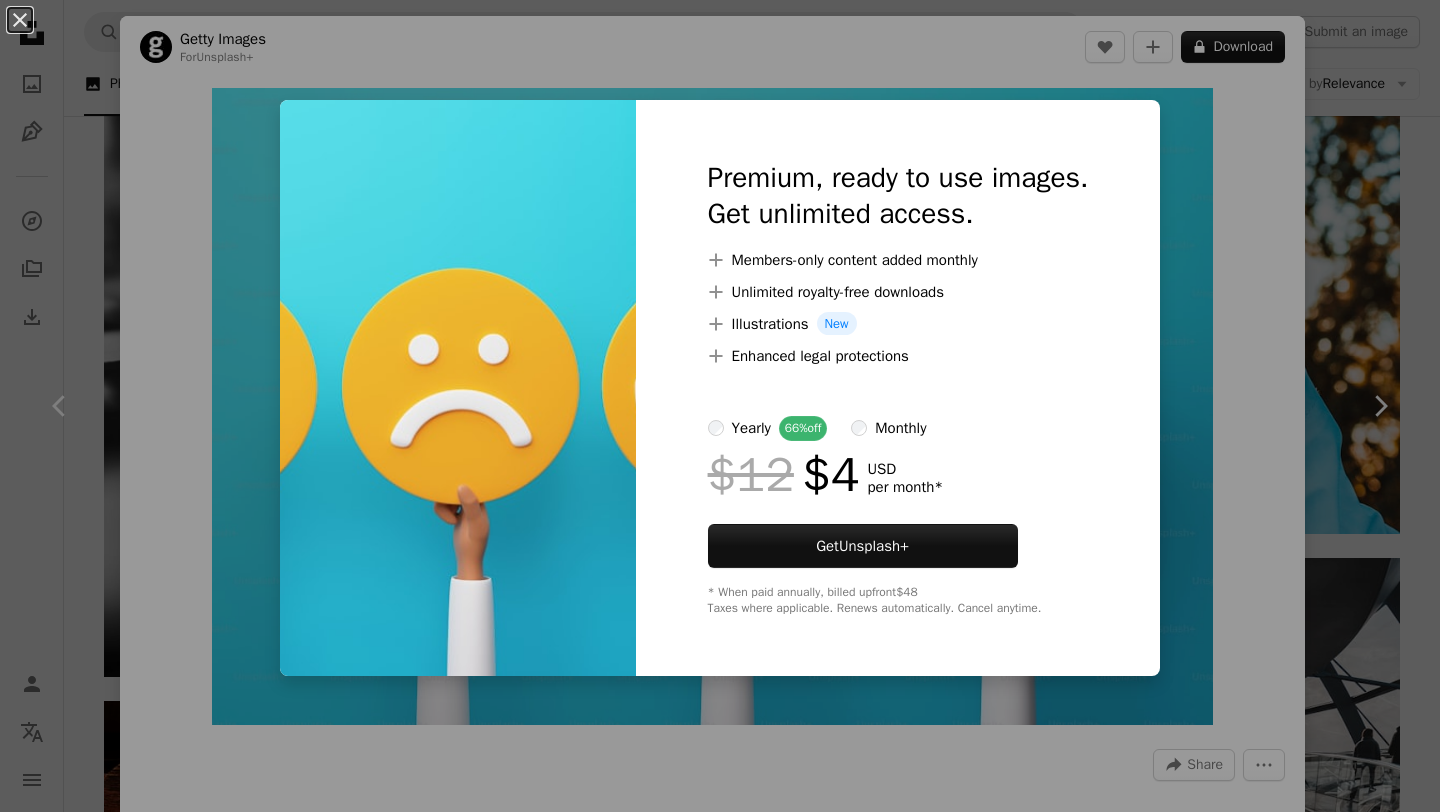 click on "An X shape Premium, ready to use images. Get unlimited access. A plus sign Members-only content added monthly A plus sign Unlimited royalty-free downloads A plus sign Illustrations  New A plus sign Enhanced legal protections yearly 66%  off monthly $12   $4 USD per month * Get  Unsplash+ * When paid annually, billed upfront  $48 Taxes where applicable. Renews automatically. Cancel anytime." at bounding box center [720, 406] 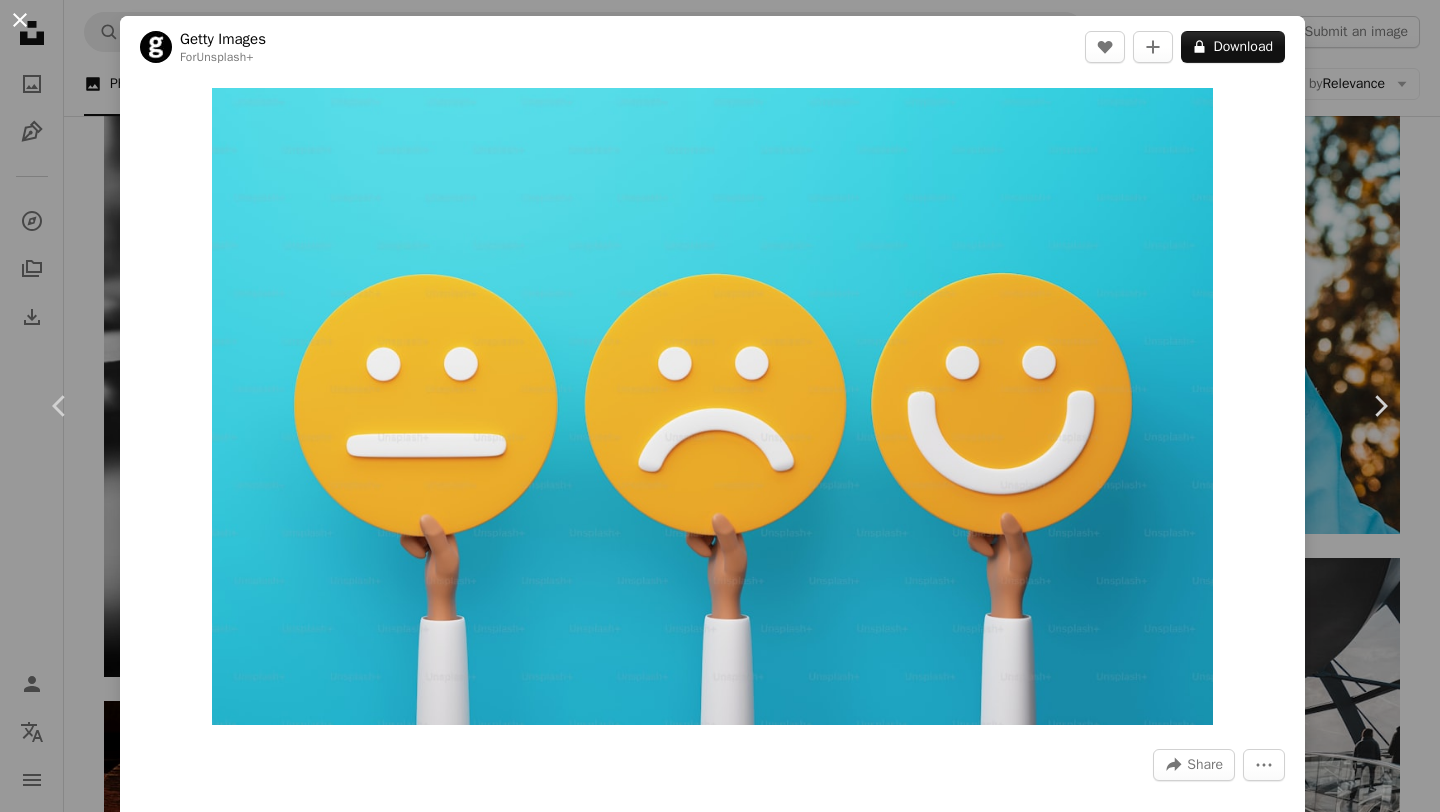 click on "An X shape" at bounding box center [20, 20] 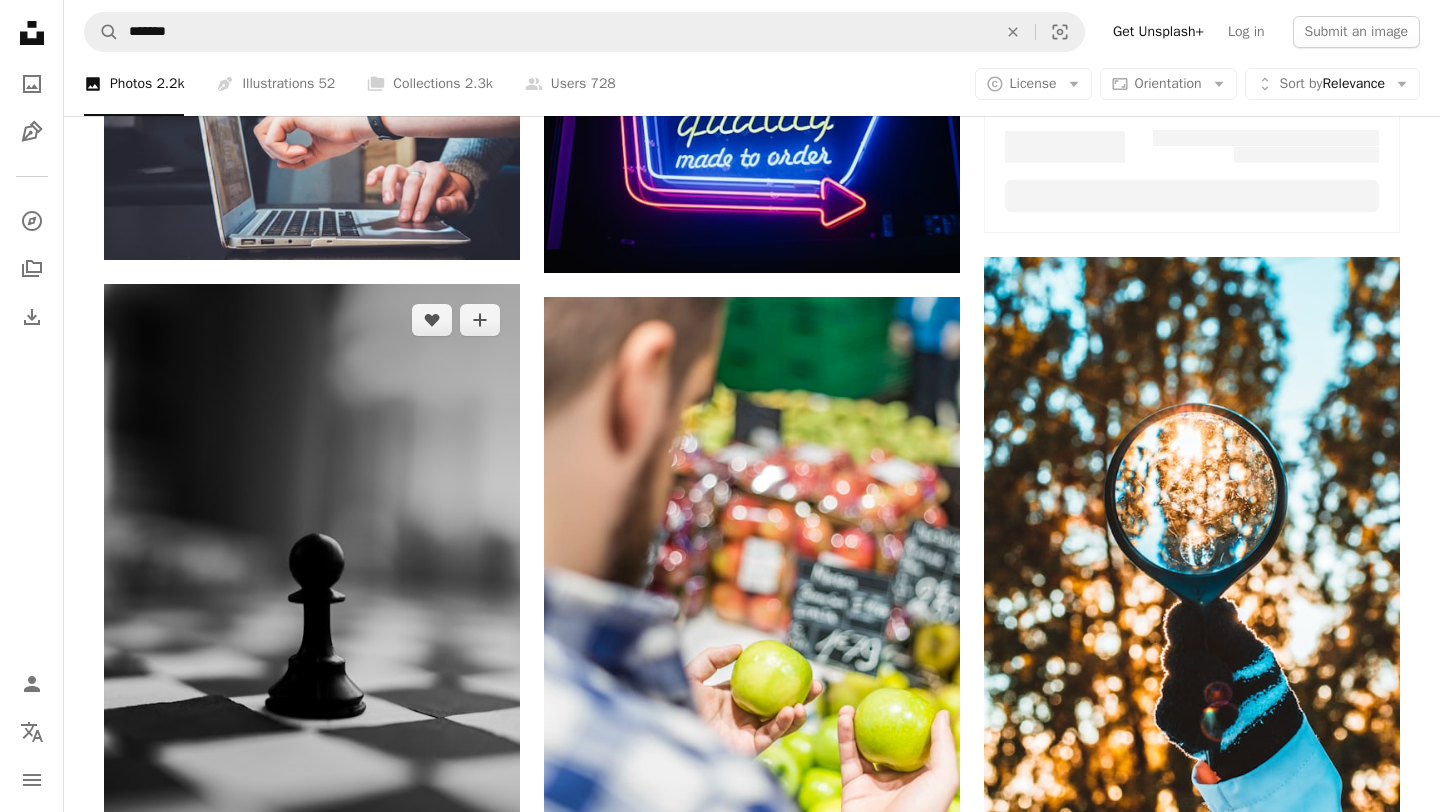 scroll, scrollTop: 795, scrollLeft: 0, axis: vertical 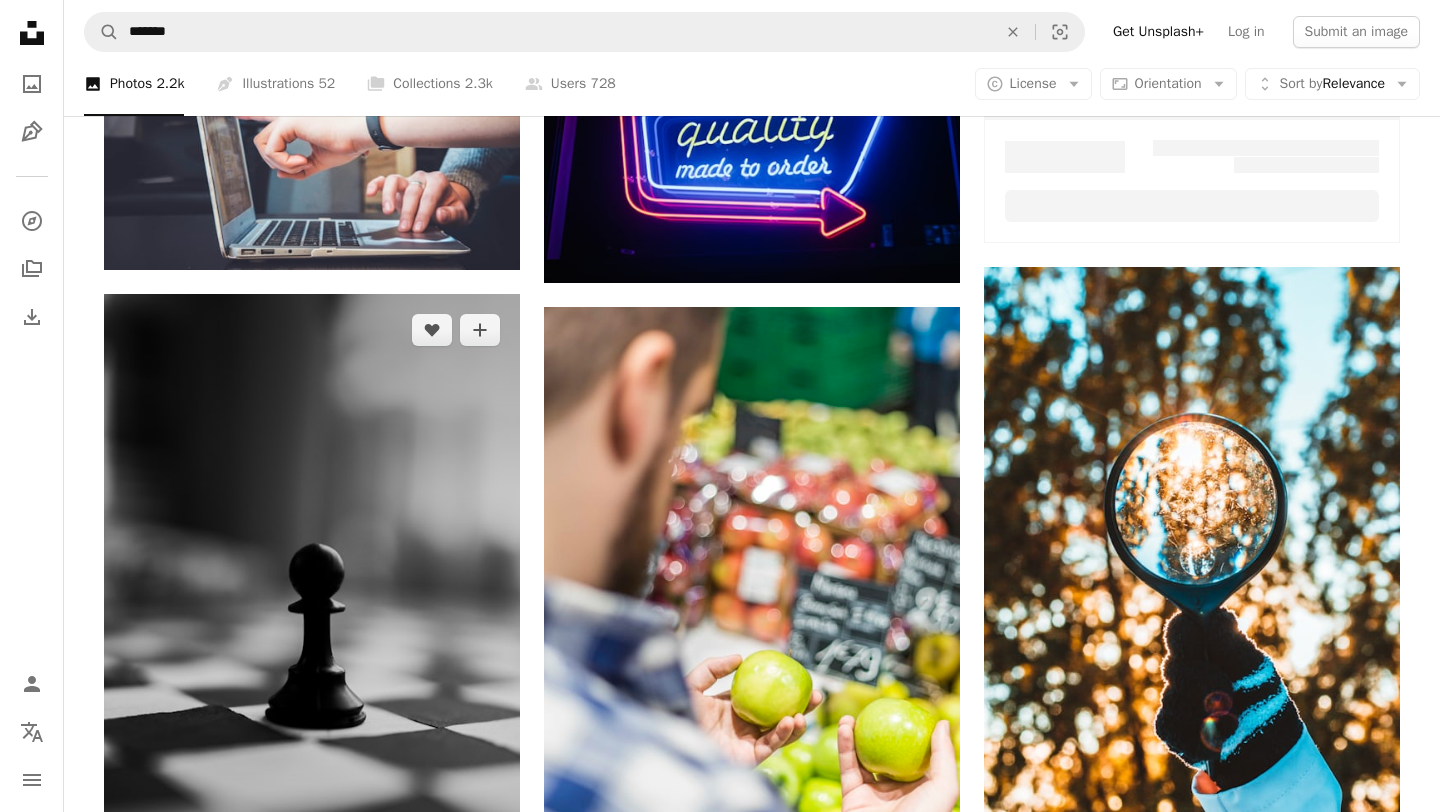 click at bounding box center (312, 664) 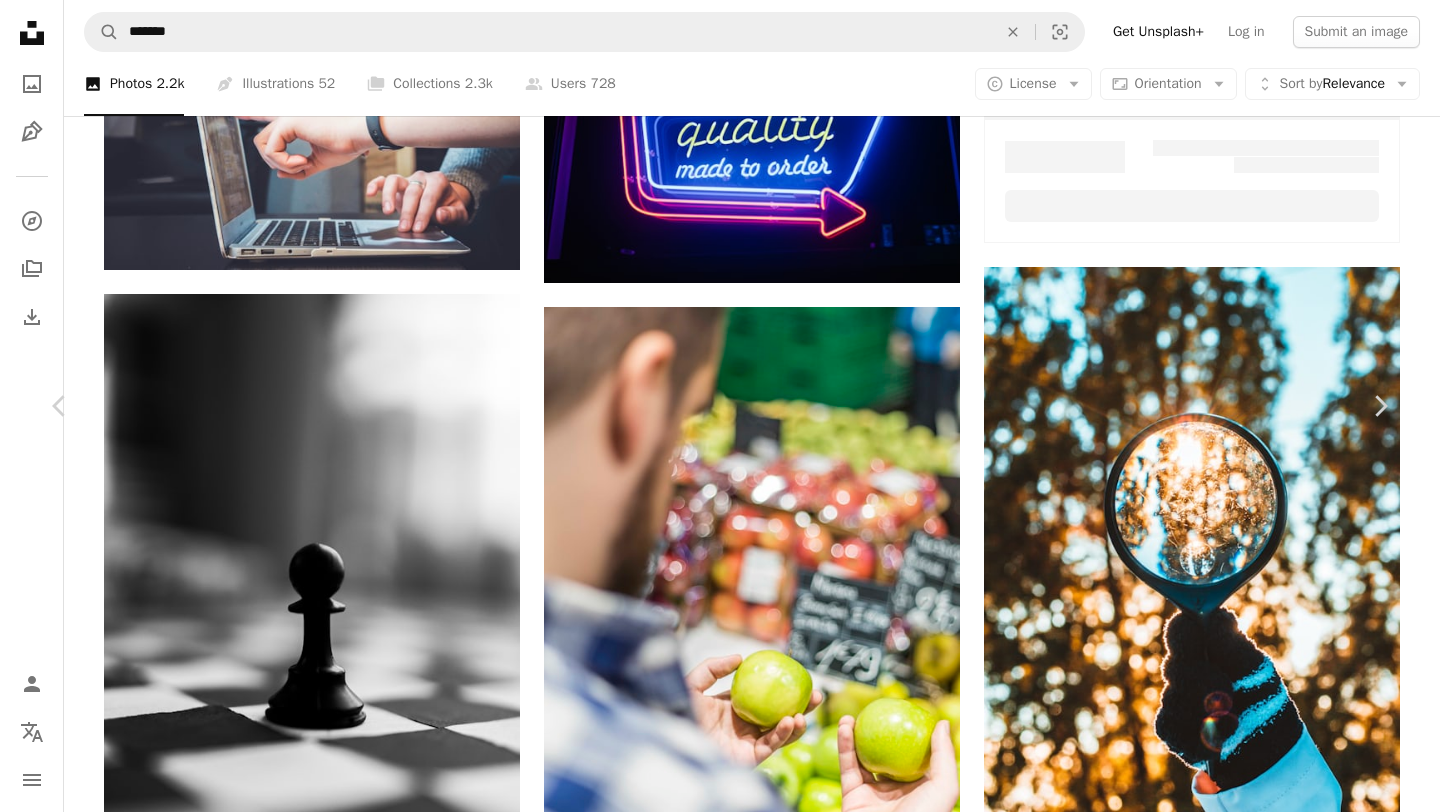 scroll, scrollTop: 0, scrollLeft: 0, axis: both 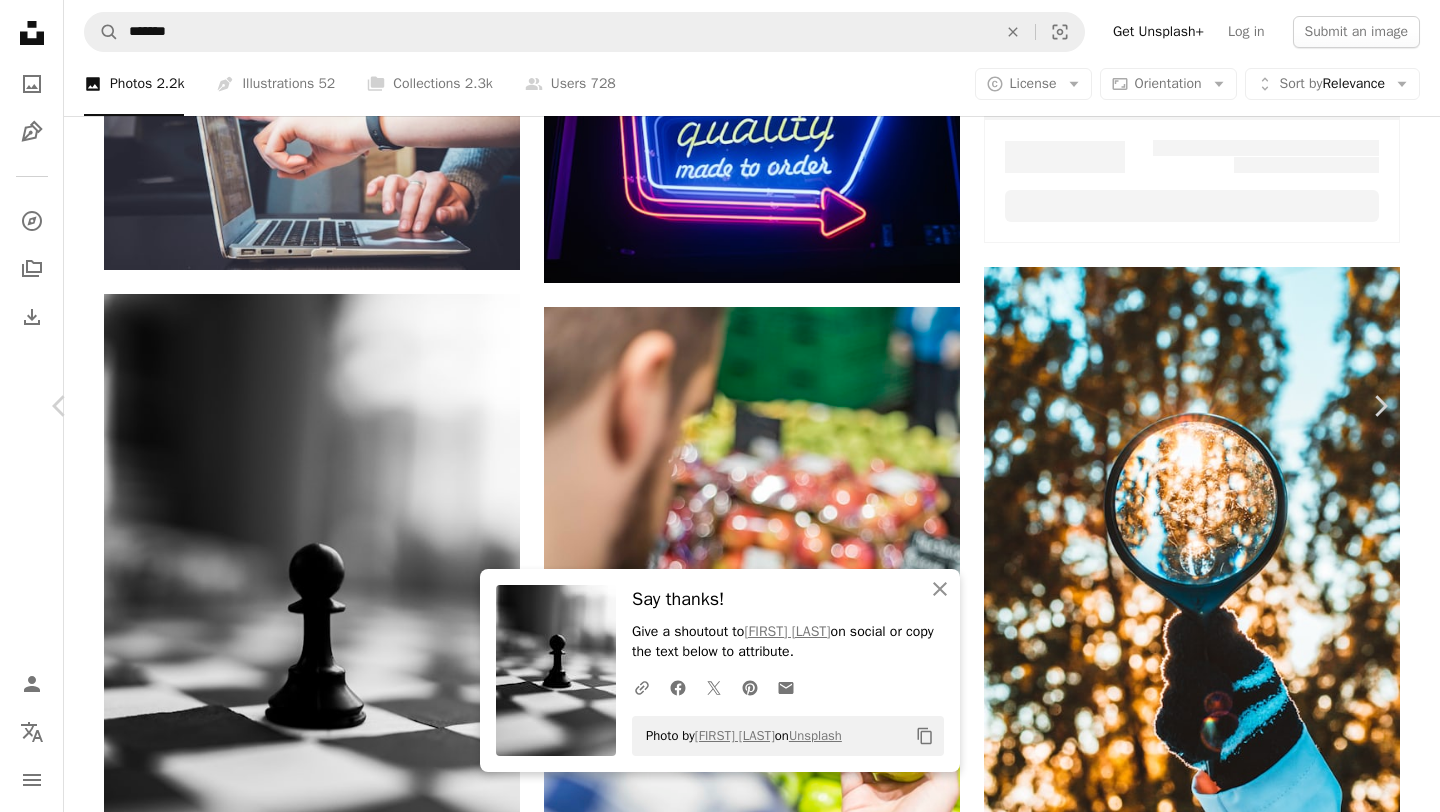 click at bounding box center [713, 4529] 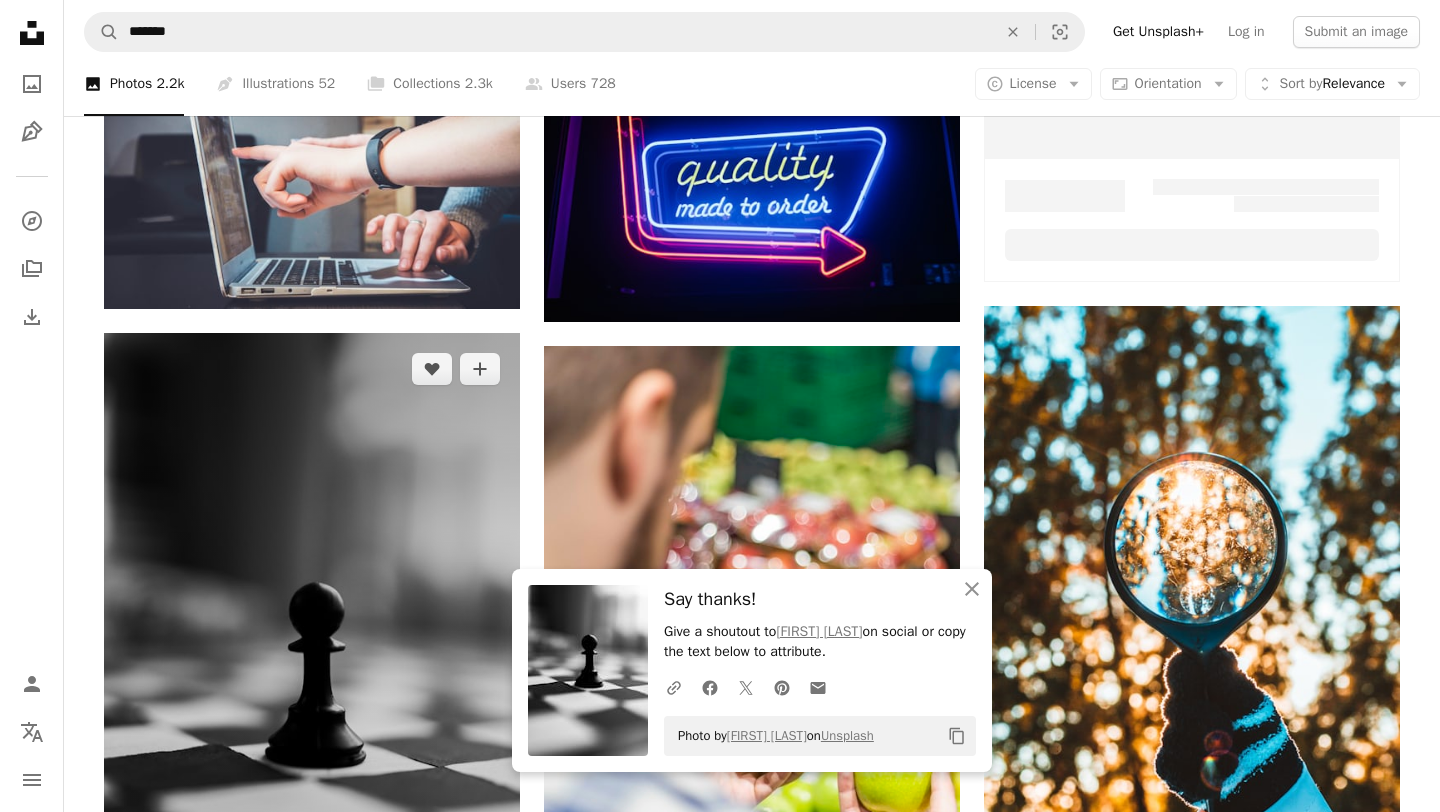 scroll, scrollTop: 745, scrollLeft: 0, axis: vertical 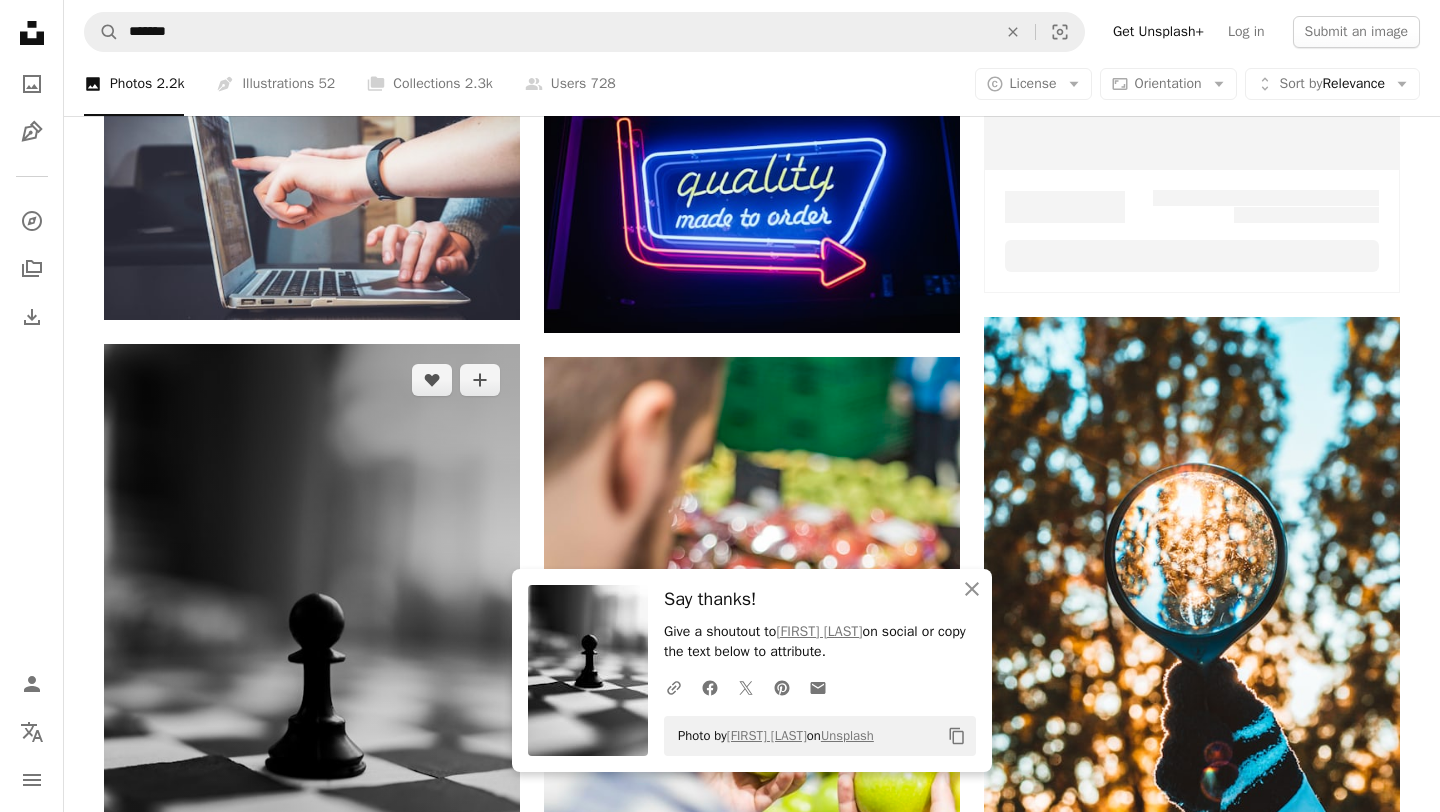 click at bounding box center (312, 714) 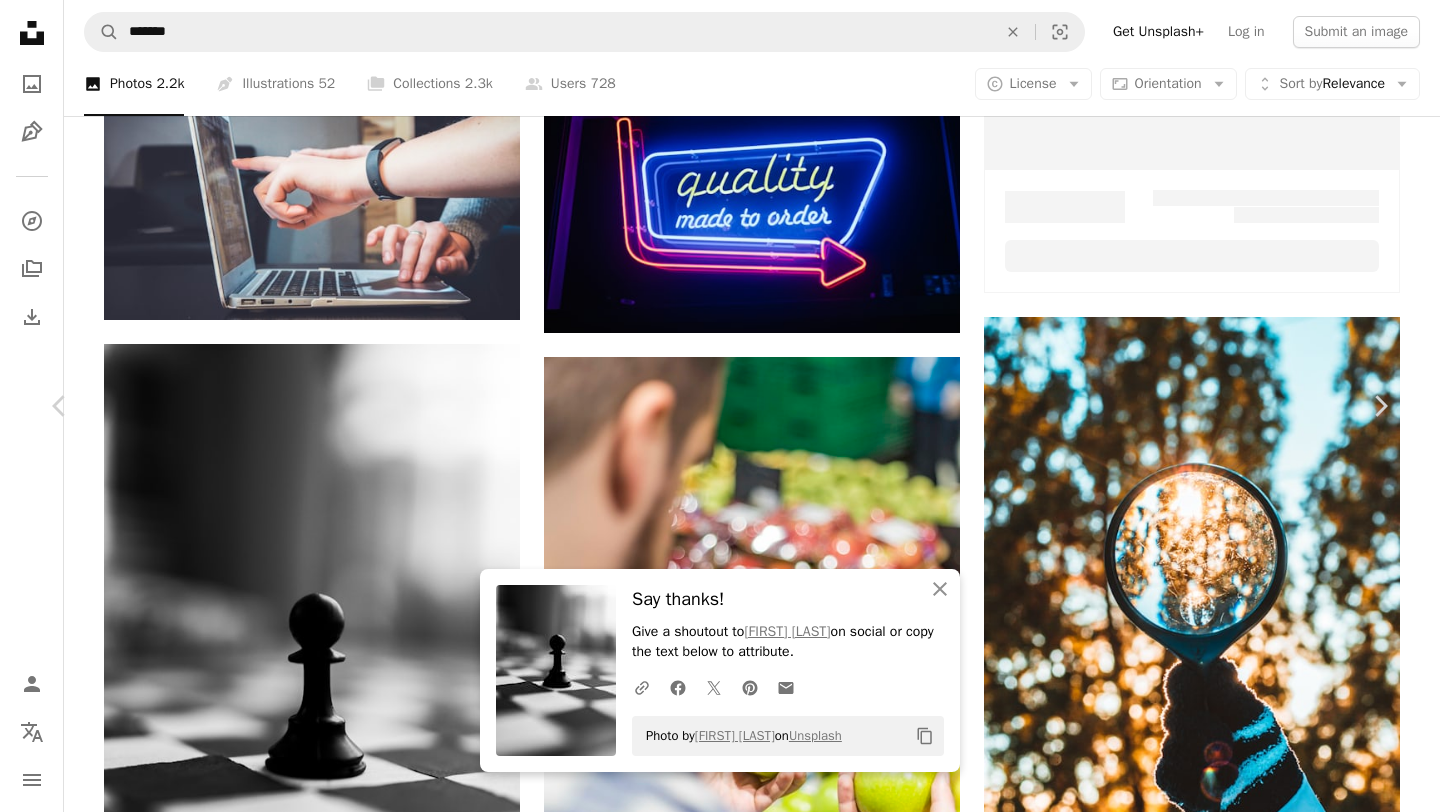 scroll, scrollTop: 1017, scrollLeft: 0, axis: vertical 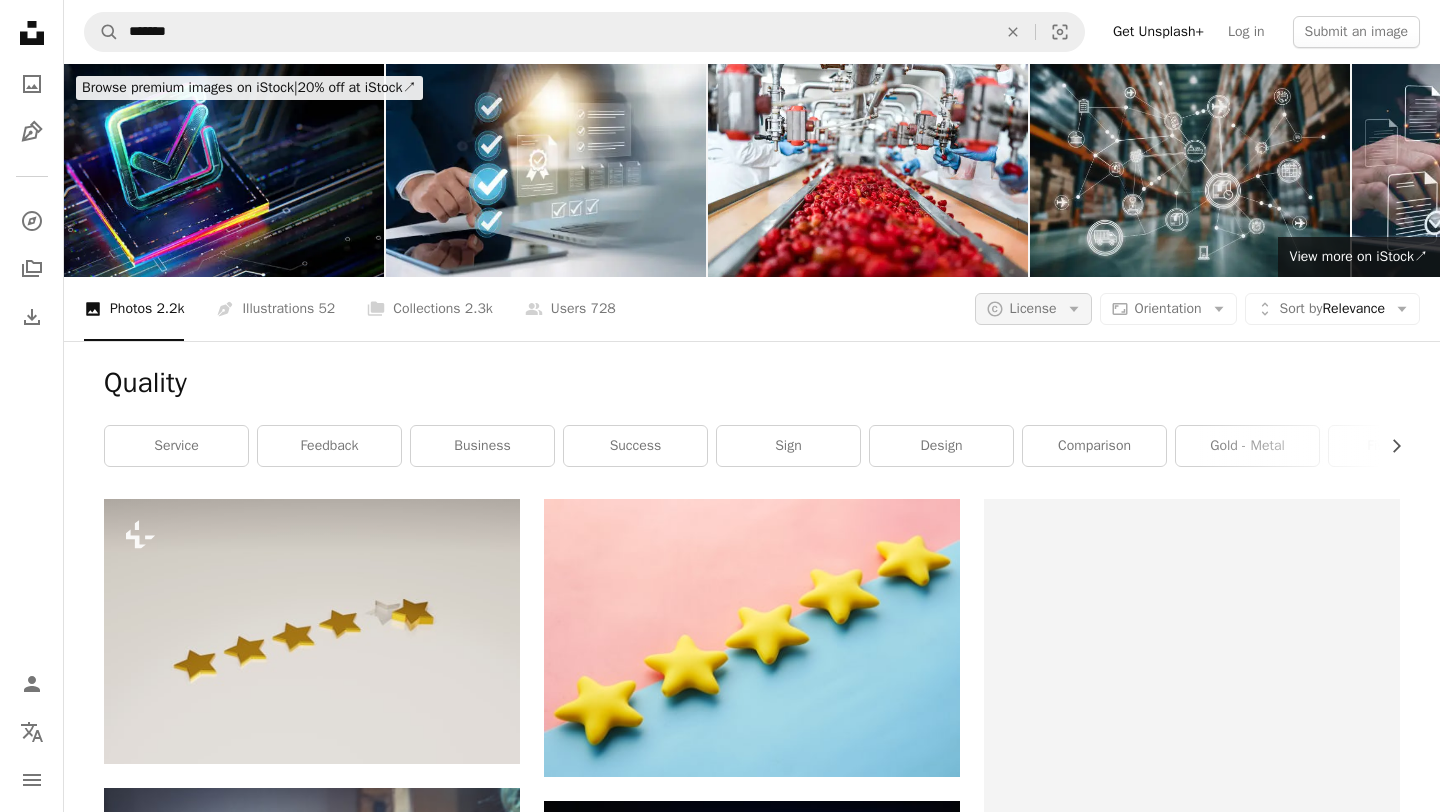 click on "Arrow down" 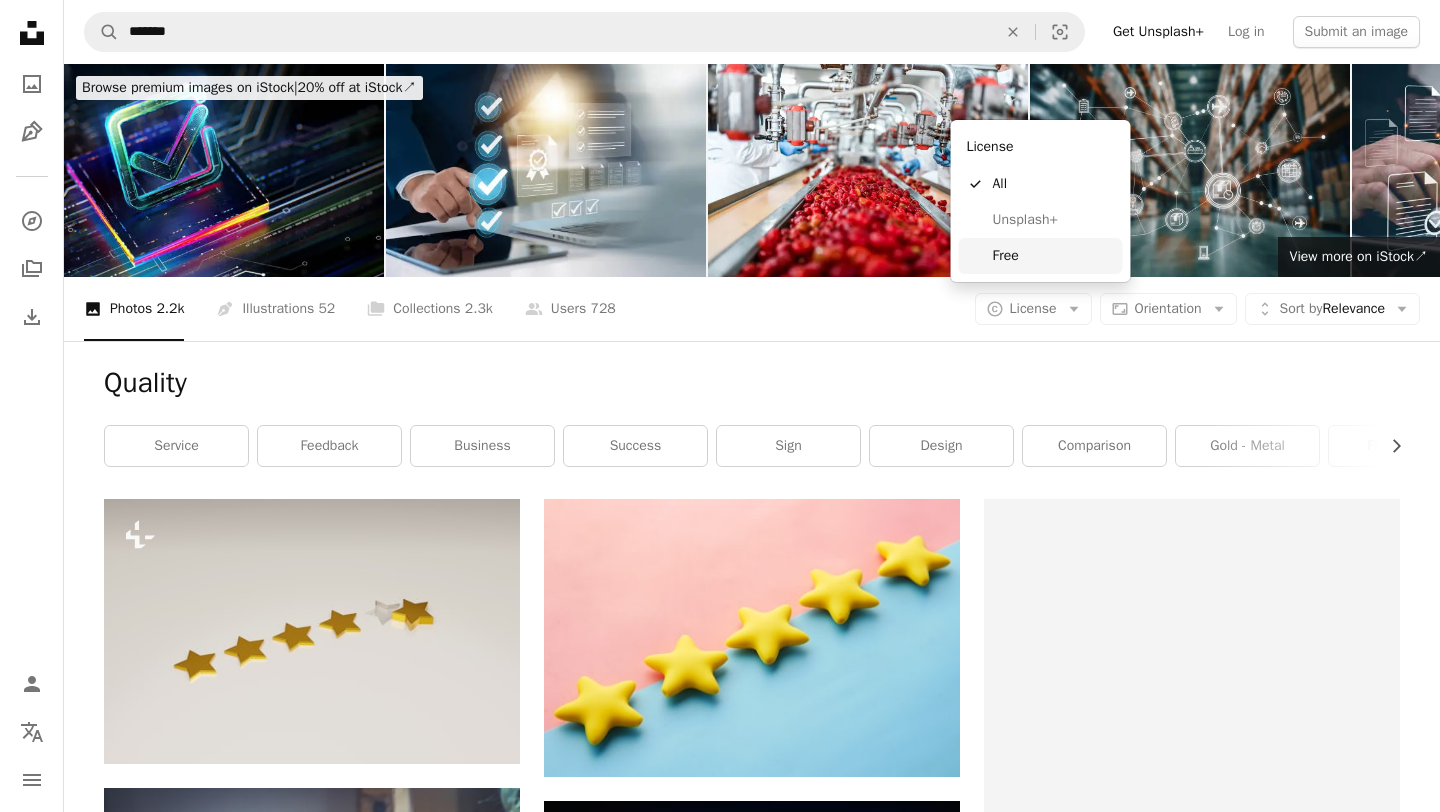 click on "Free" at bounding box center [1054, 256] 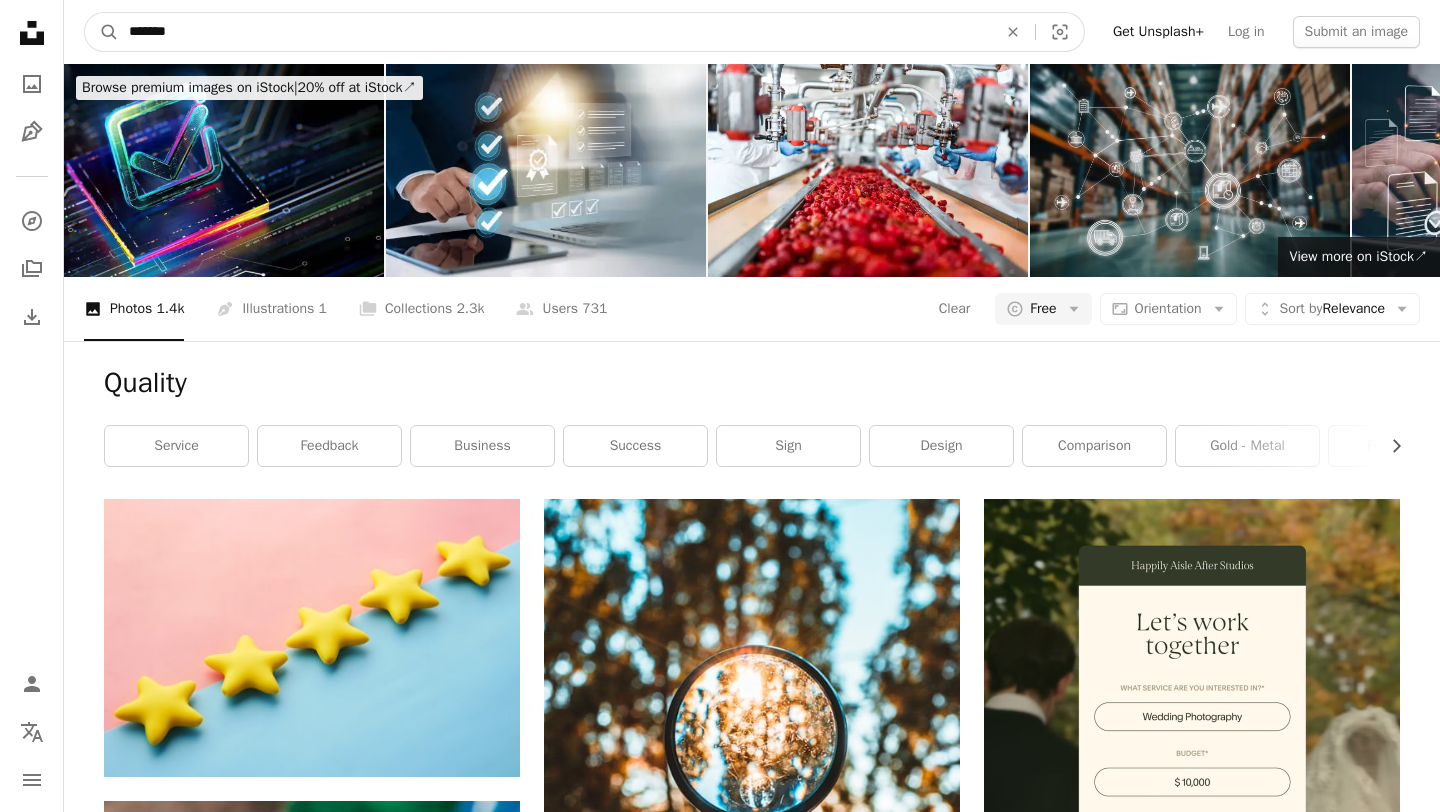 click on "*******" at bounding box center [555, 32] 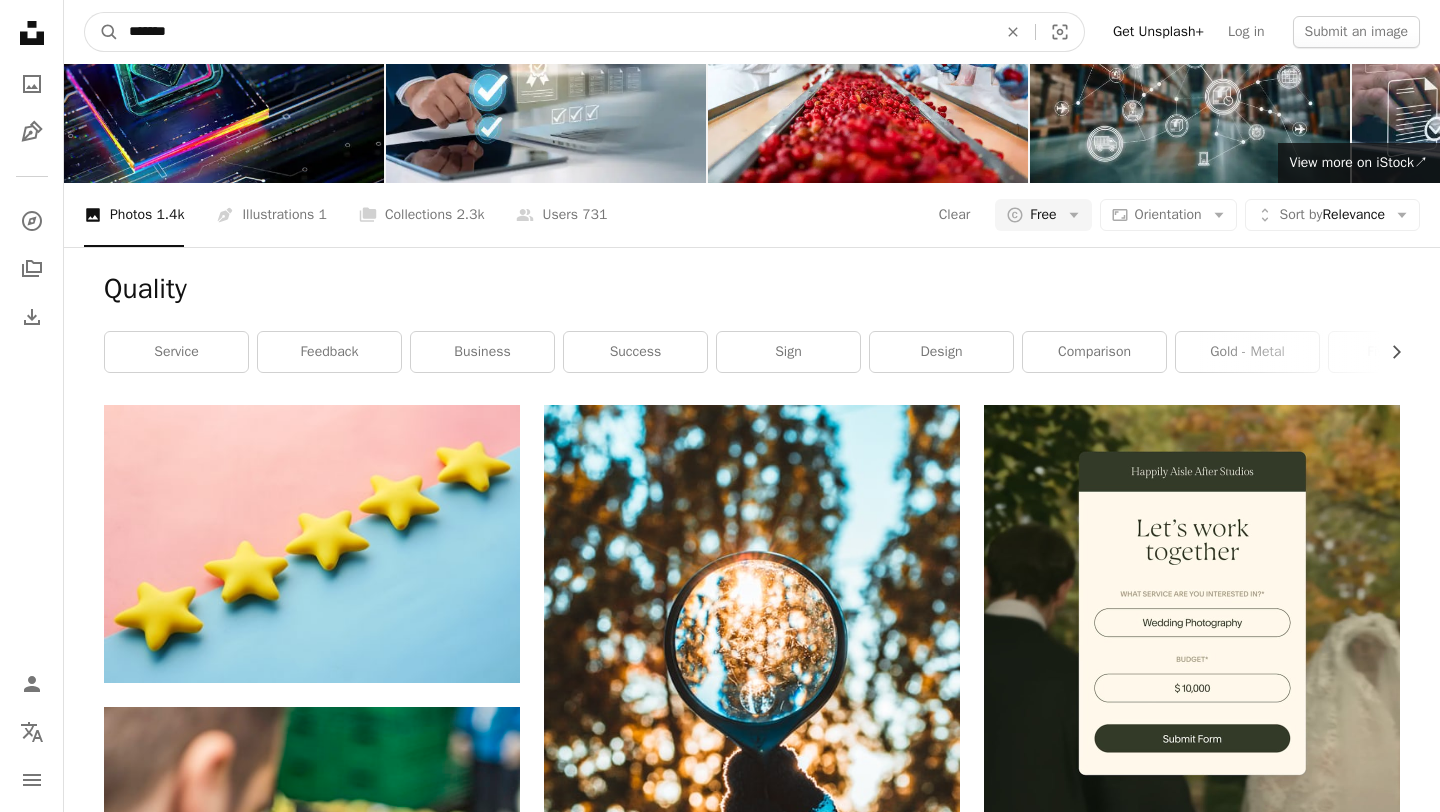 scroll, scrollTop: 0, scrollLeft: 0, axis: both 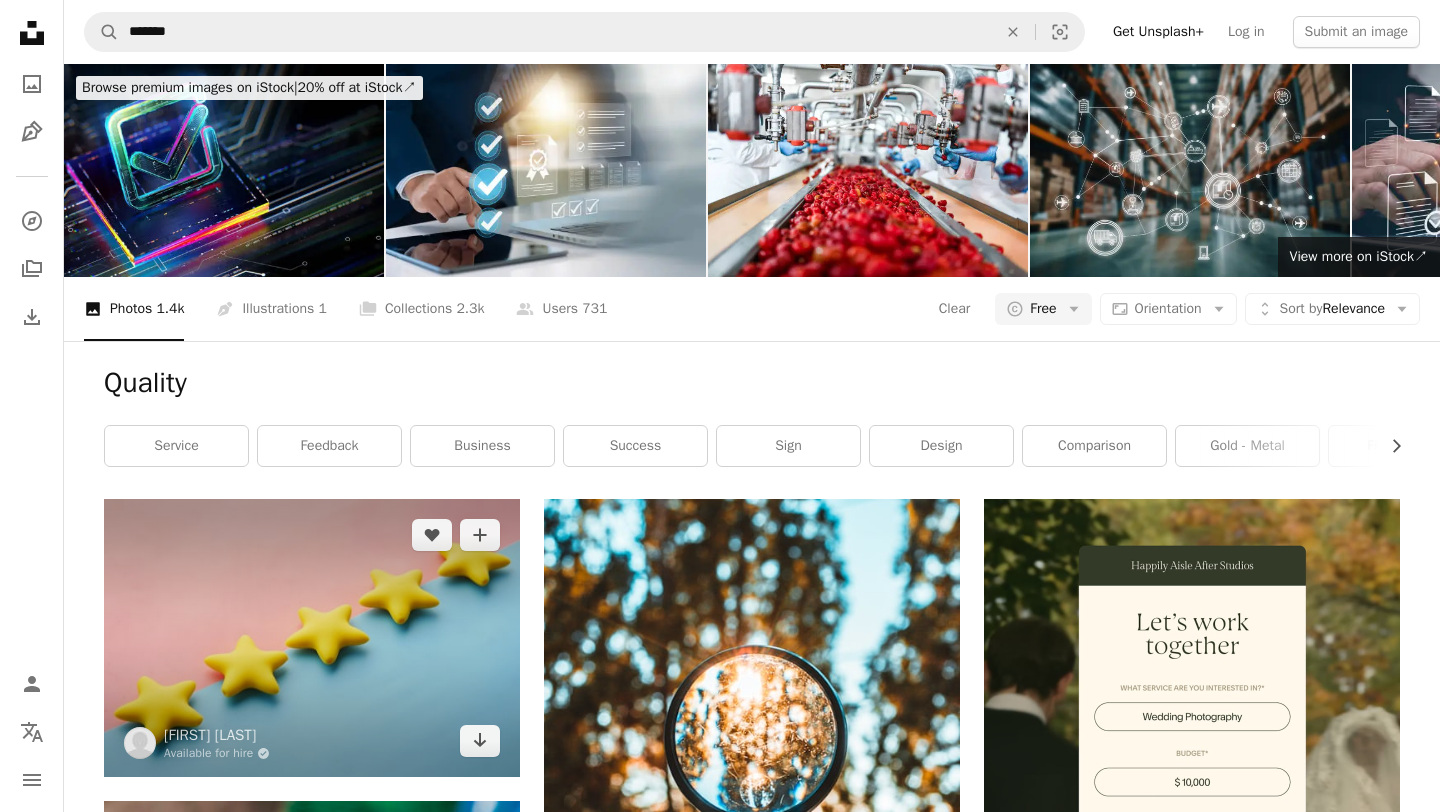 click at bounding box center (312, 638) 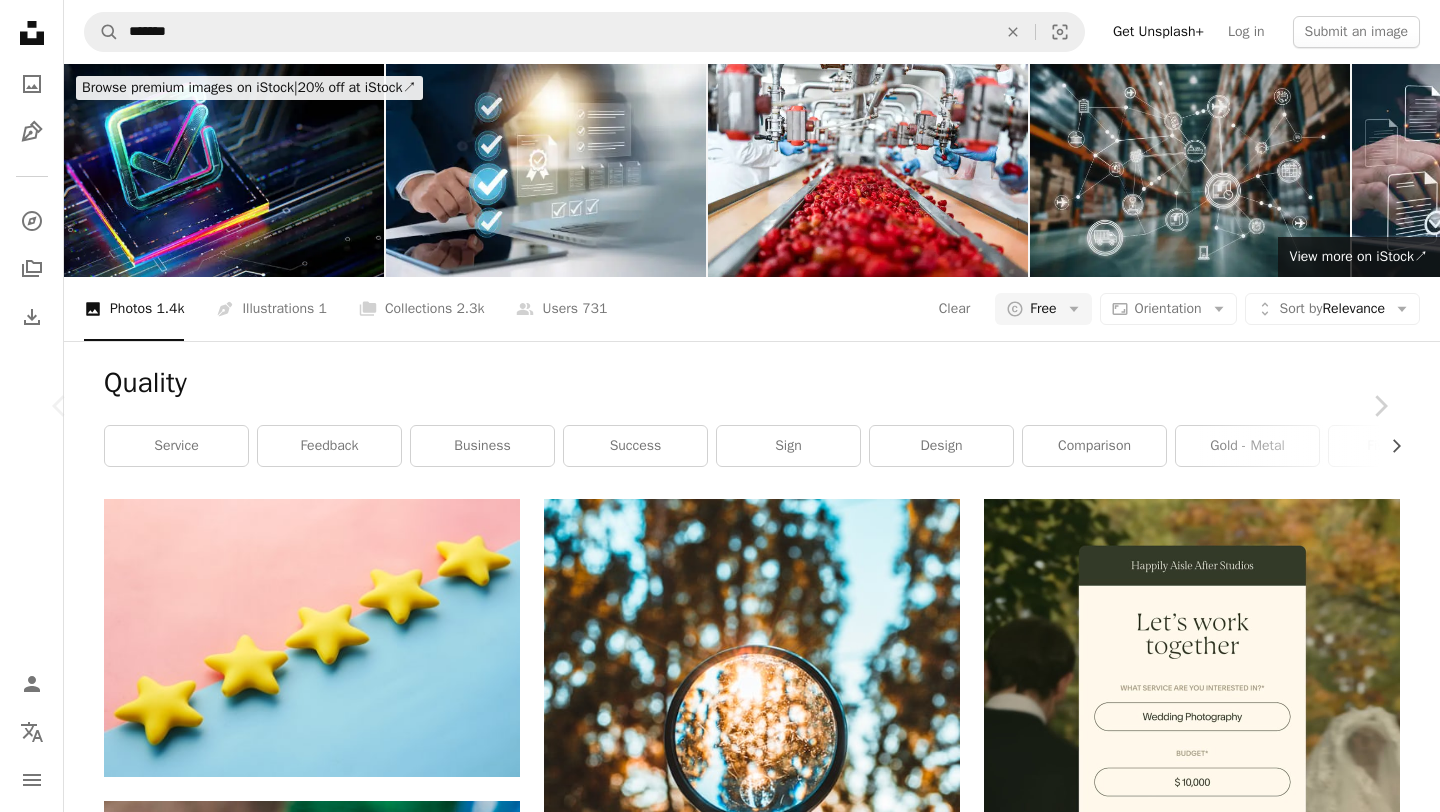 scroll, scrollTop: 406, scrollLeft: 0, axis: vertical 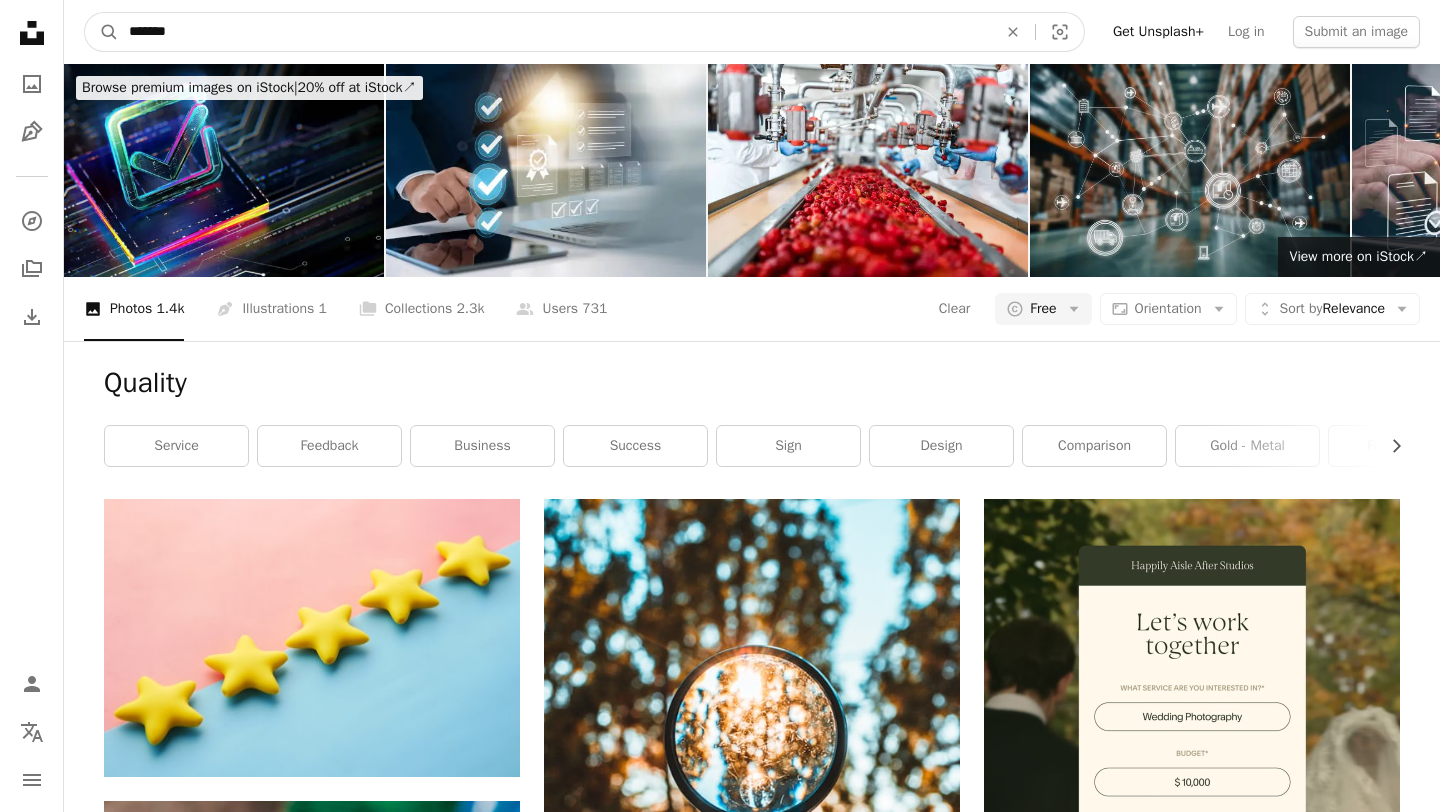 click on "*******" at bounding box center (555, 32) 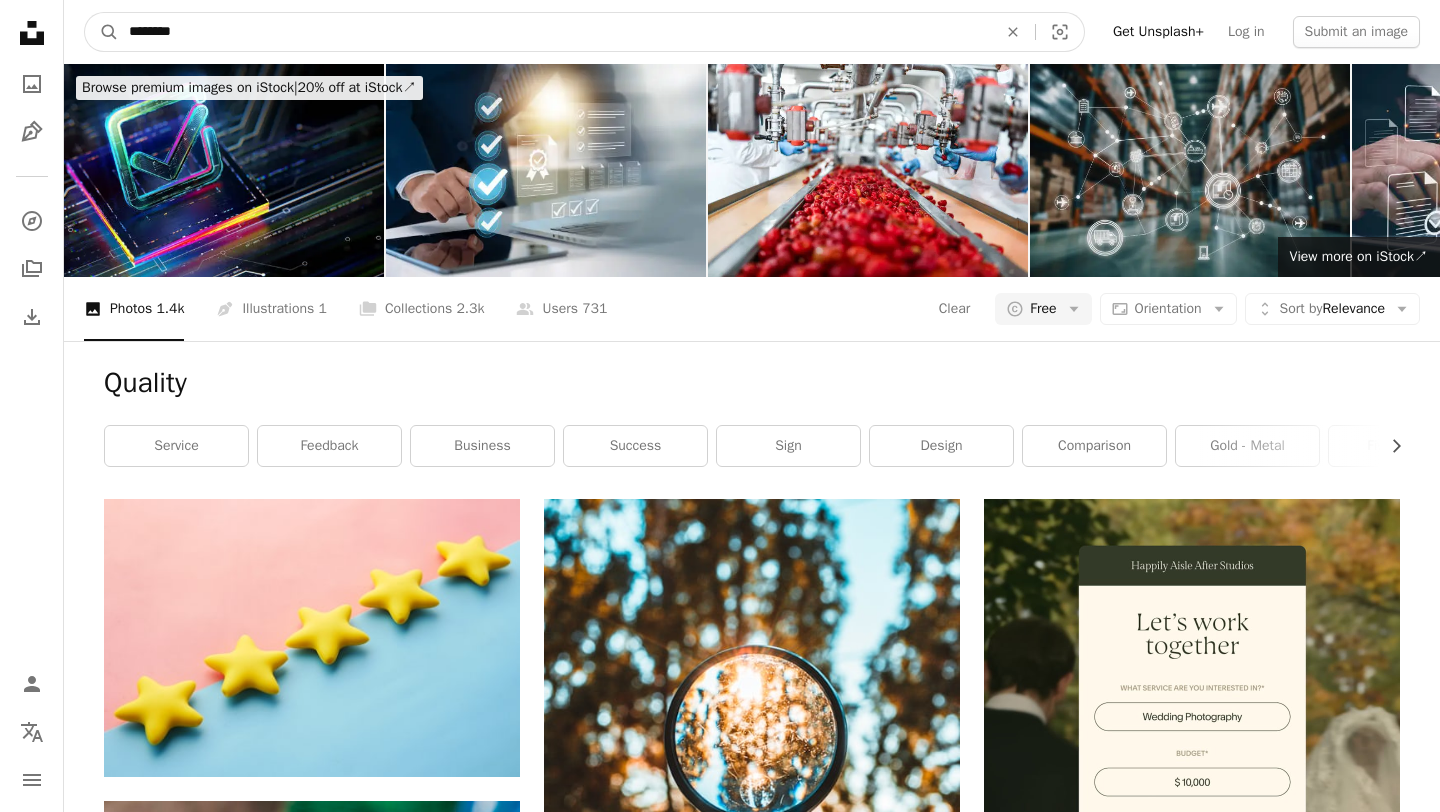 click on "A magnifying glass" at bounding box center (102, 32) 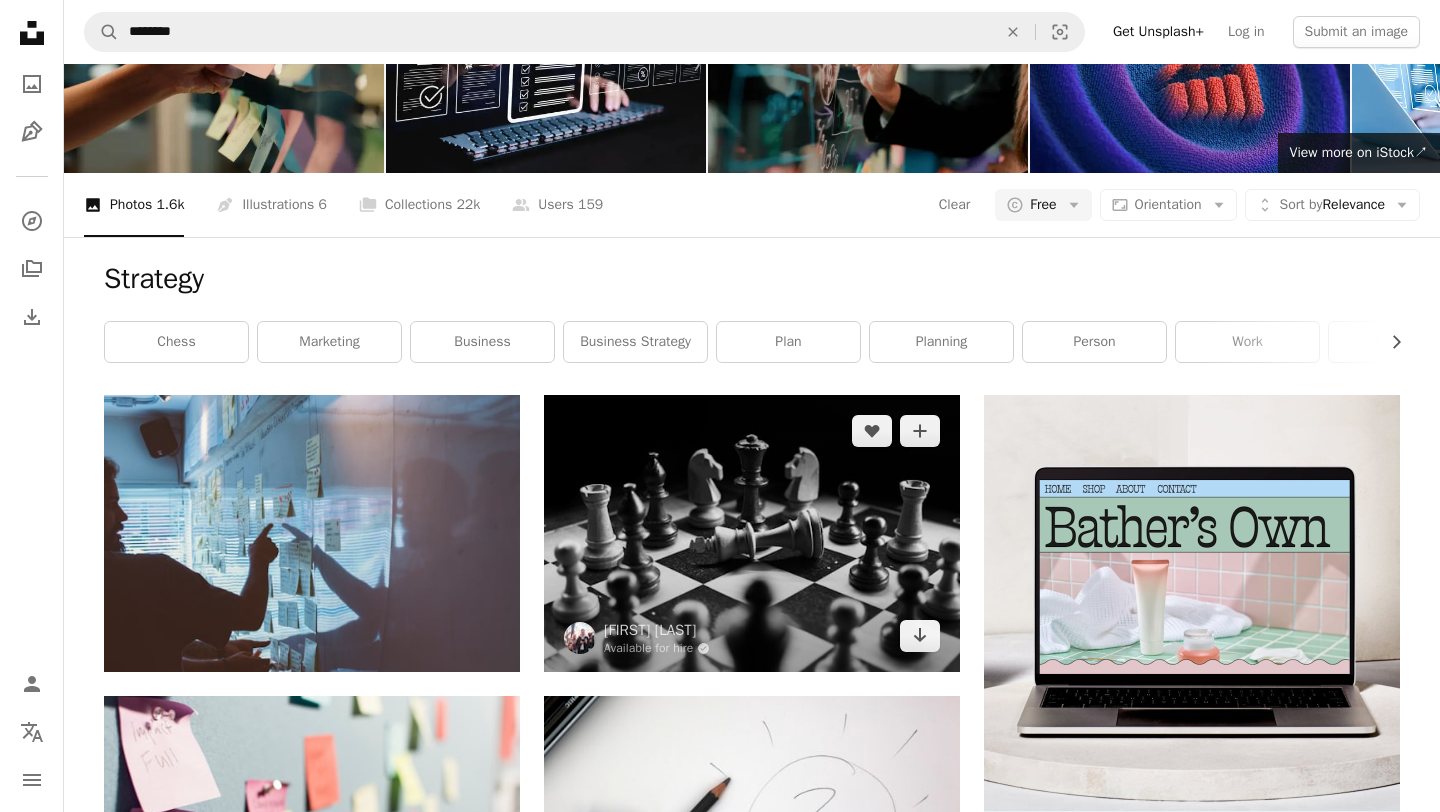 scroll, scrollTop: 31, scrollLeft: 0, axis: vertical 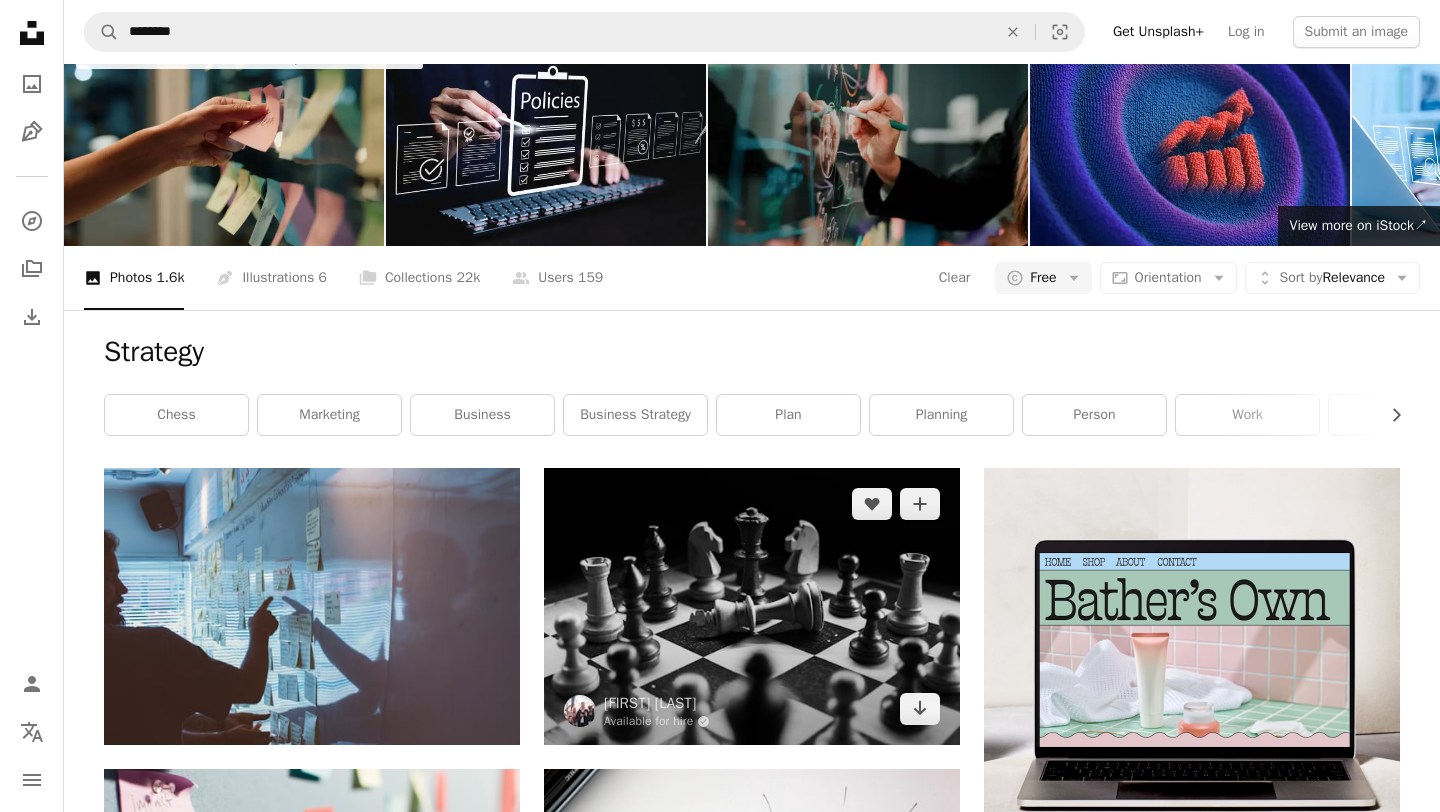 click at bounding box center [752, 606] 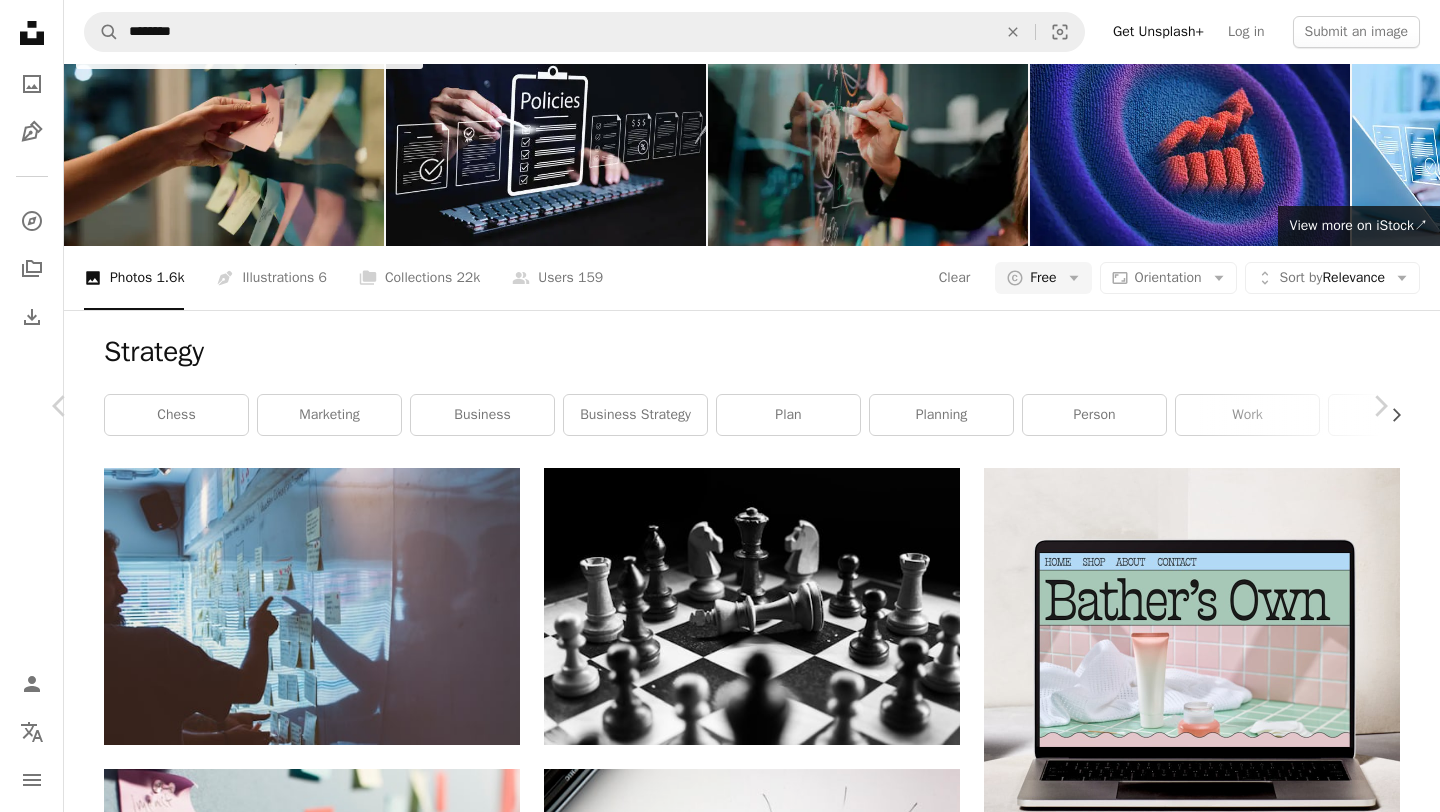 scroll, scrollTop: 66, scrollLeft: 0, axis: vertical 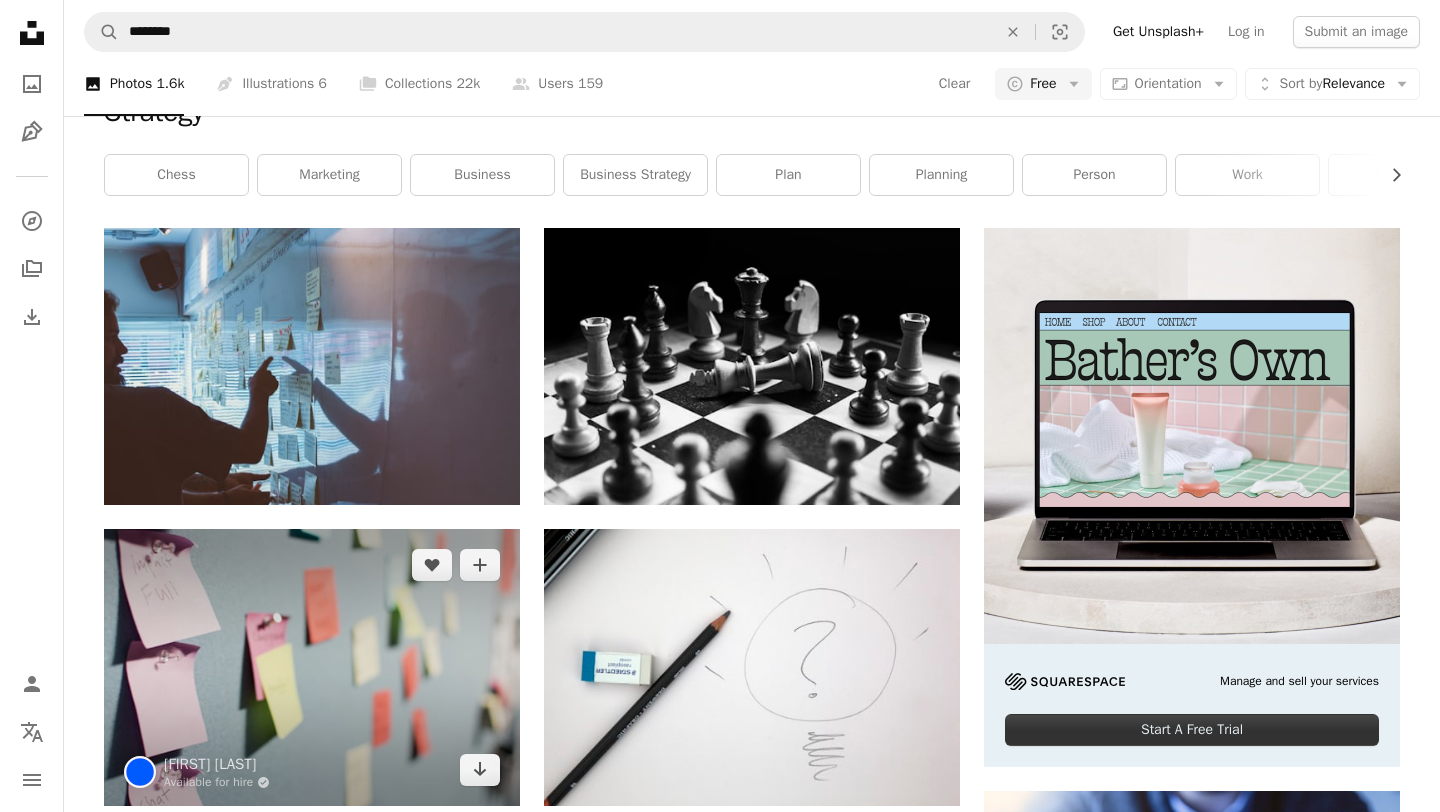click at bounding box center [312, 667] 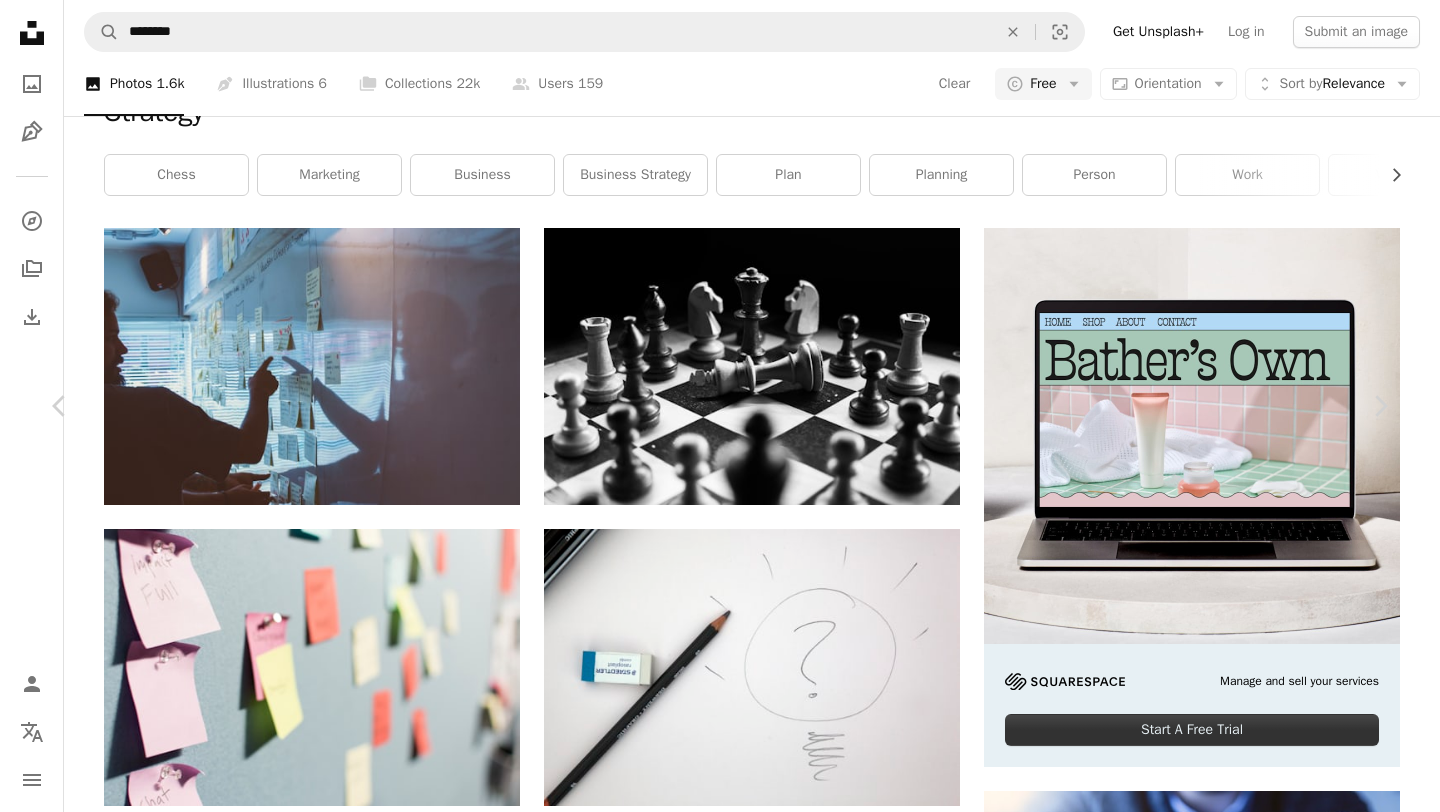 scroll, scrollTop: 17, scrollLeft: 0, axis: vertical 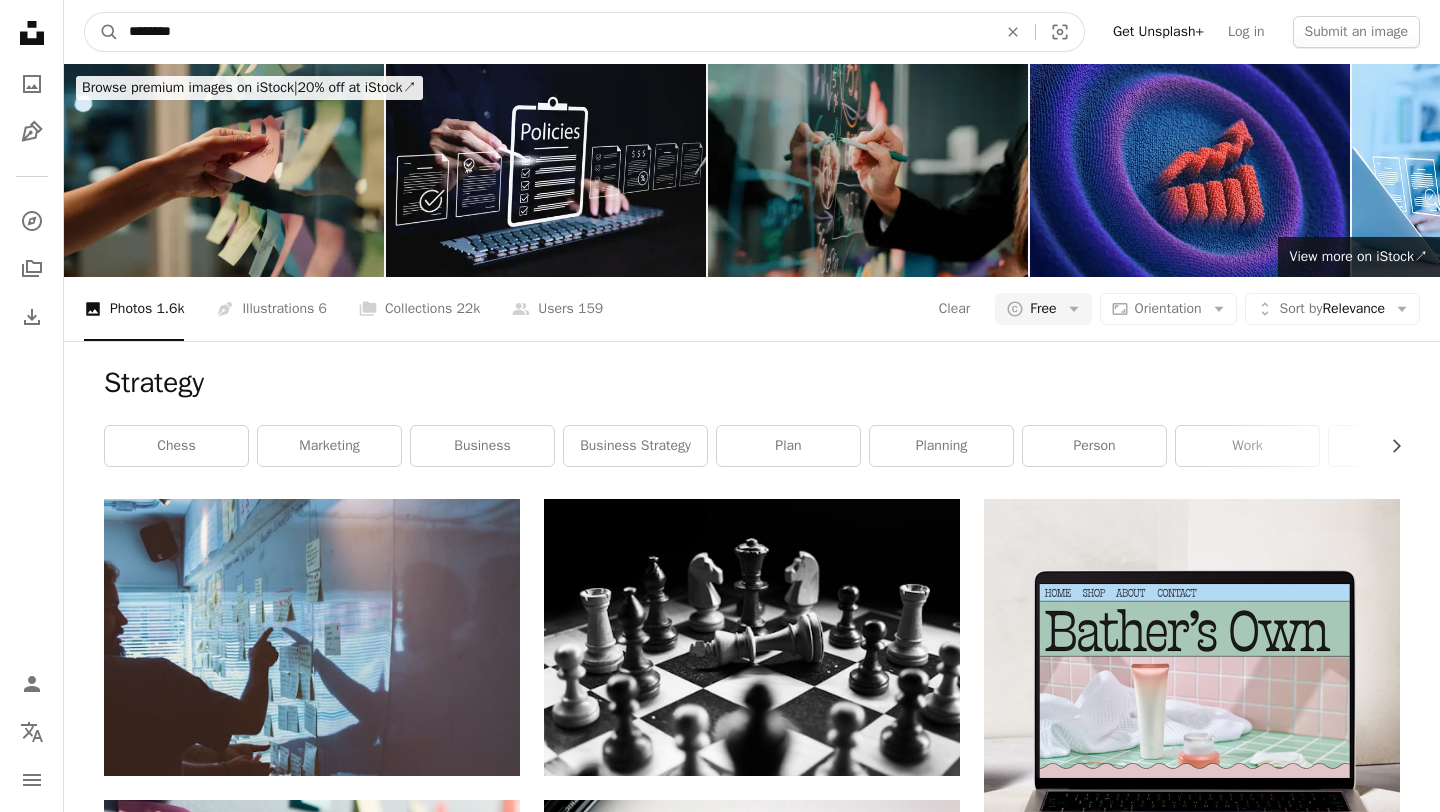 click on "********" at bounding box center (555, 32) 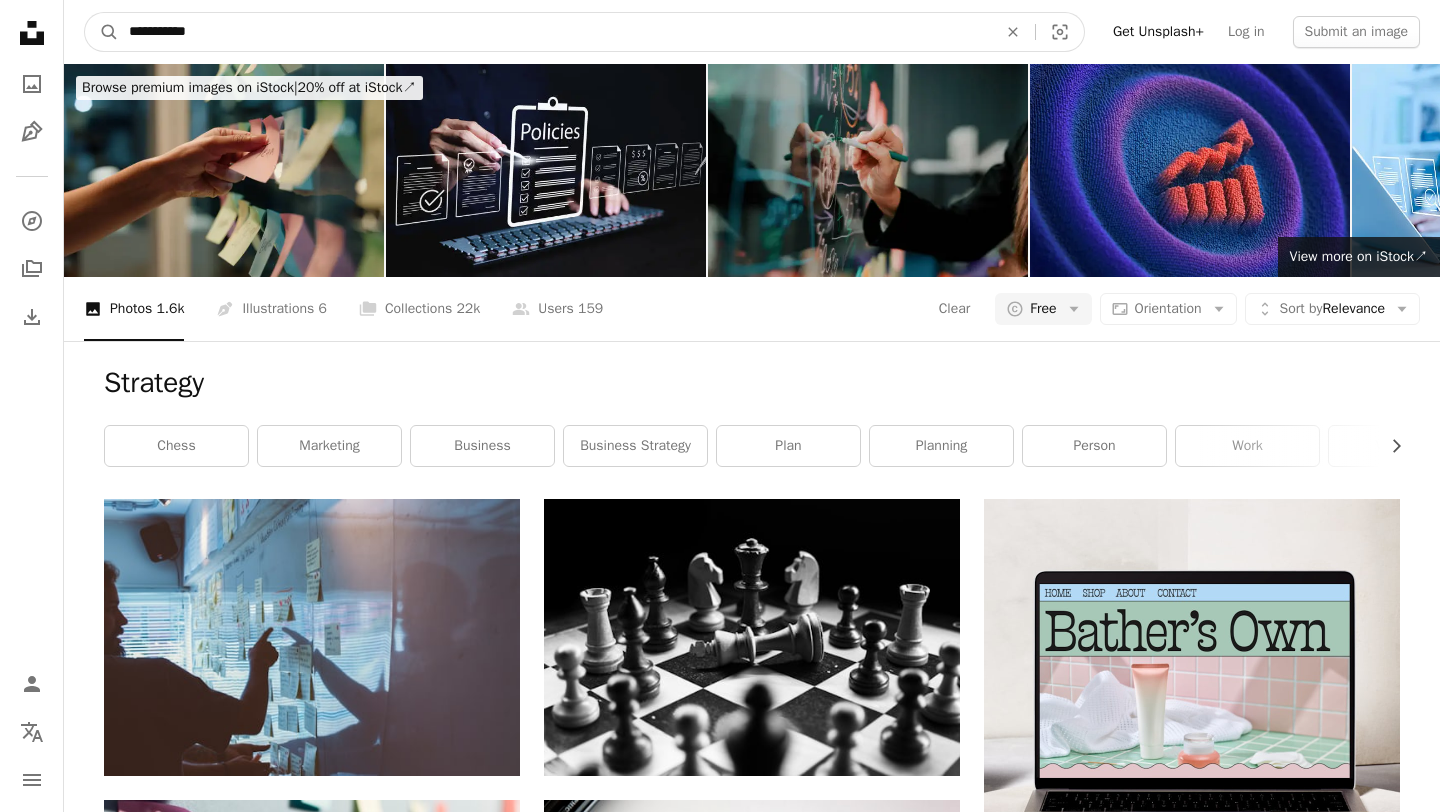 type on "**********" 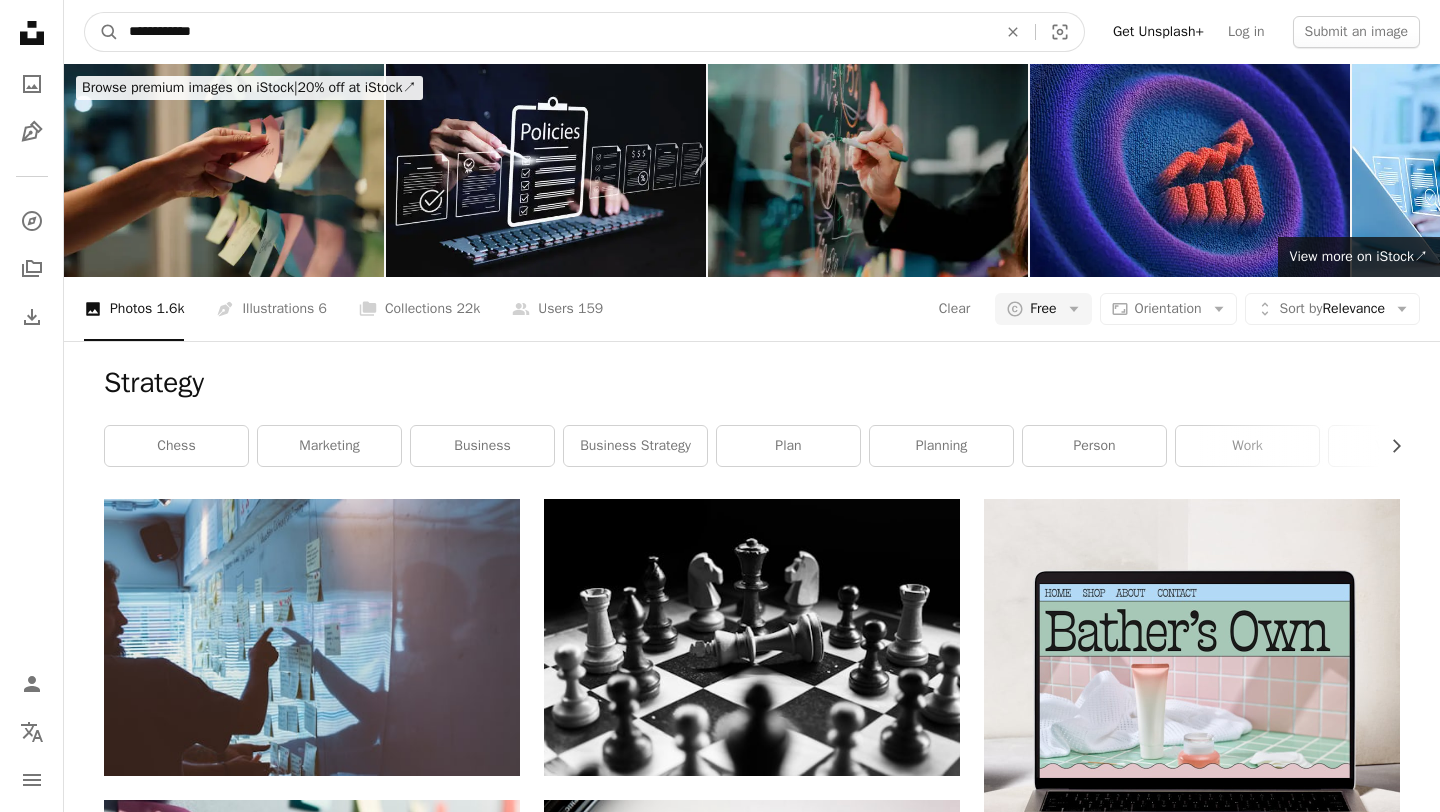 click on "A magnifying glass" at bounding box center (102, 32) 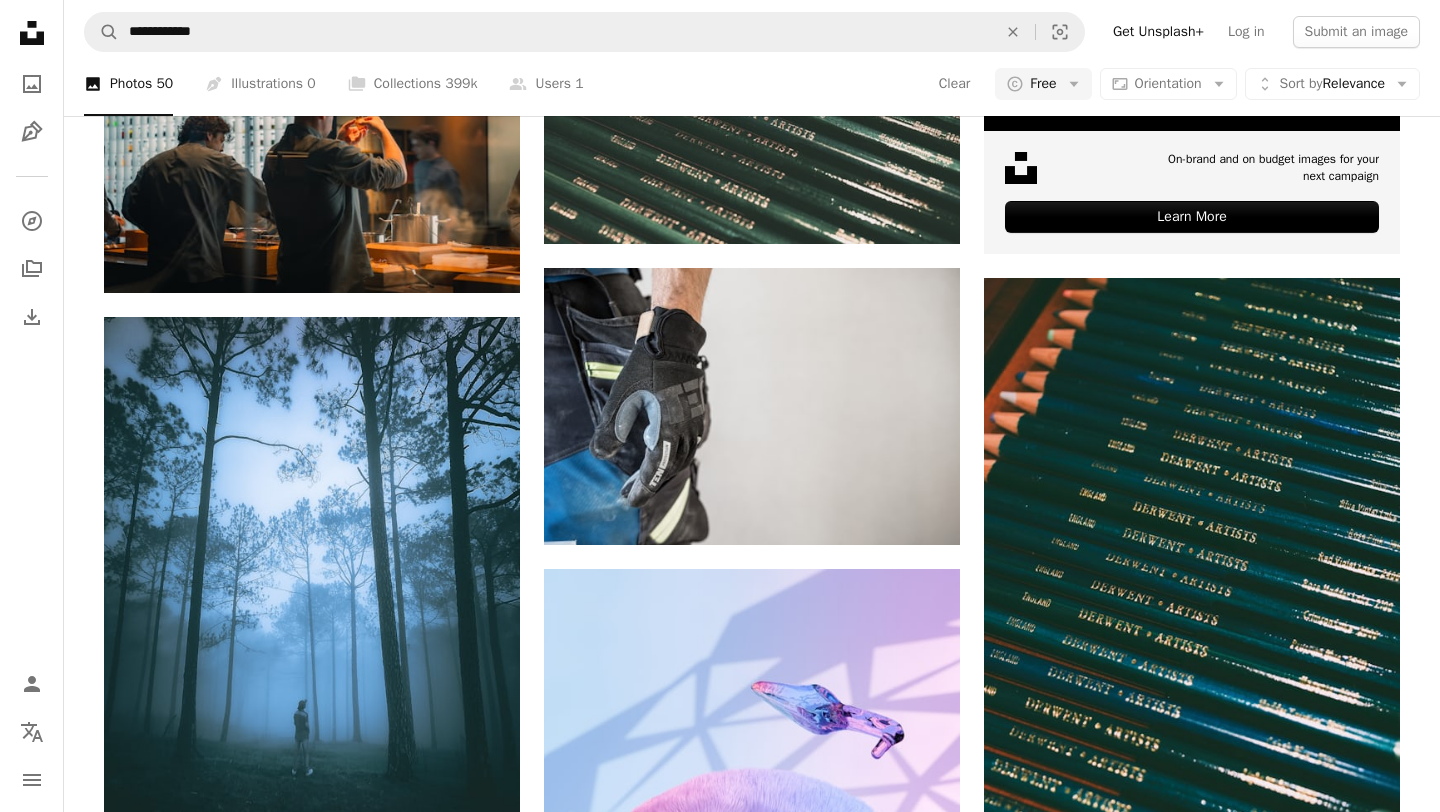 scroll, scrollTop: 0, scrollLeft: 0, axis: both 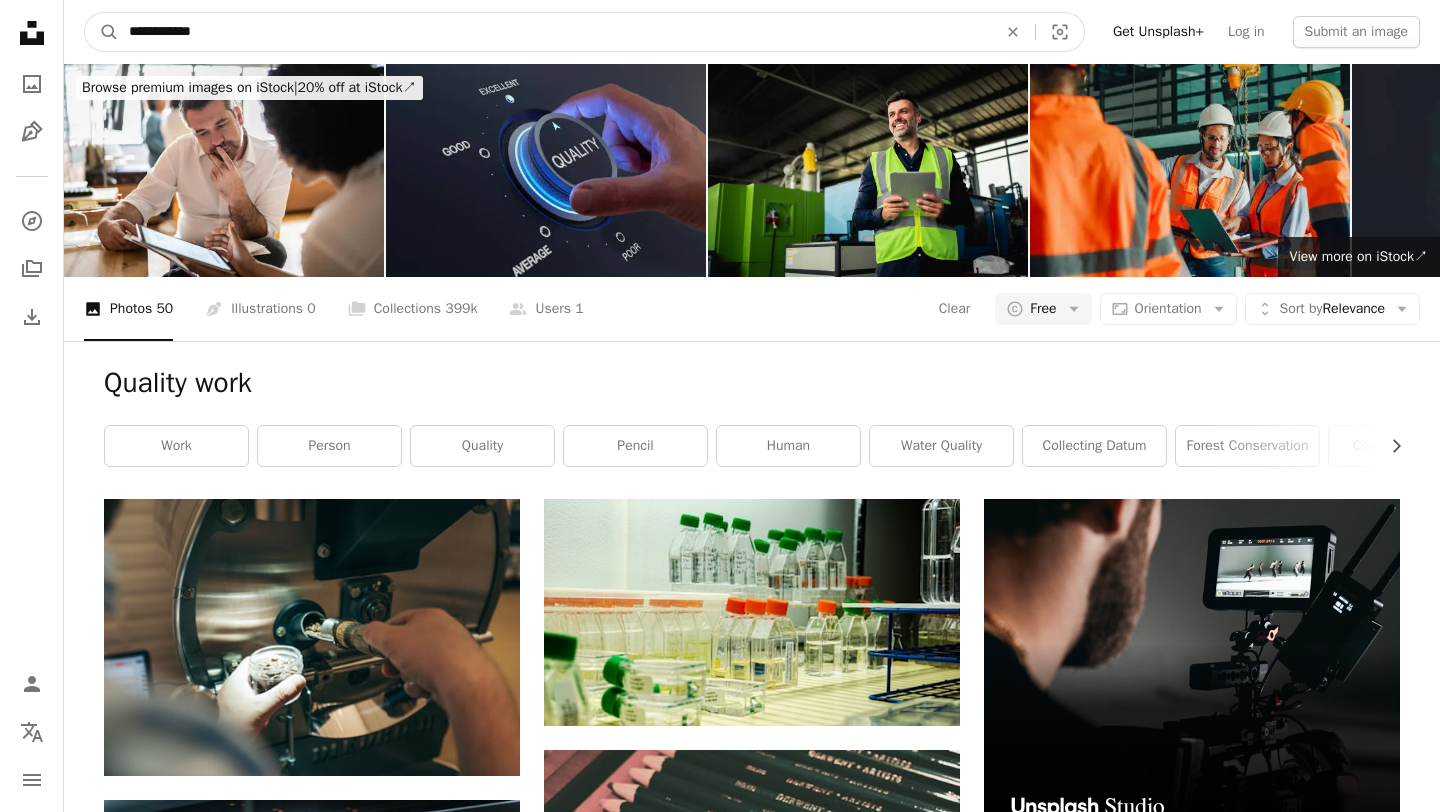 click on "**********" at bounding box center [555, 32] 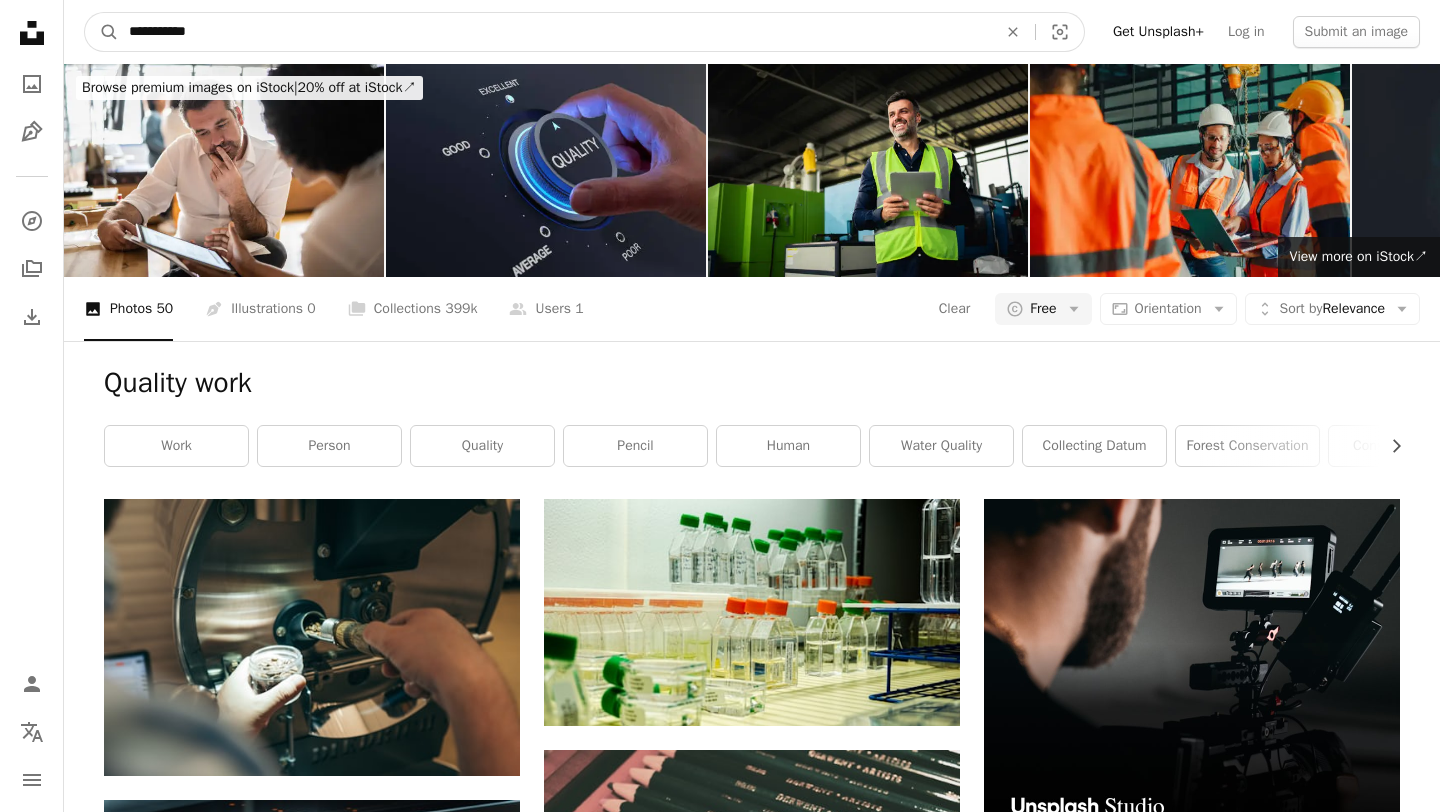 type on "**********" 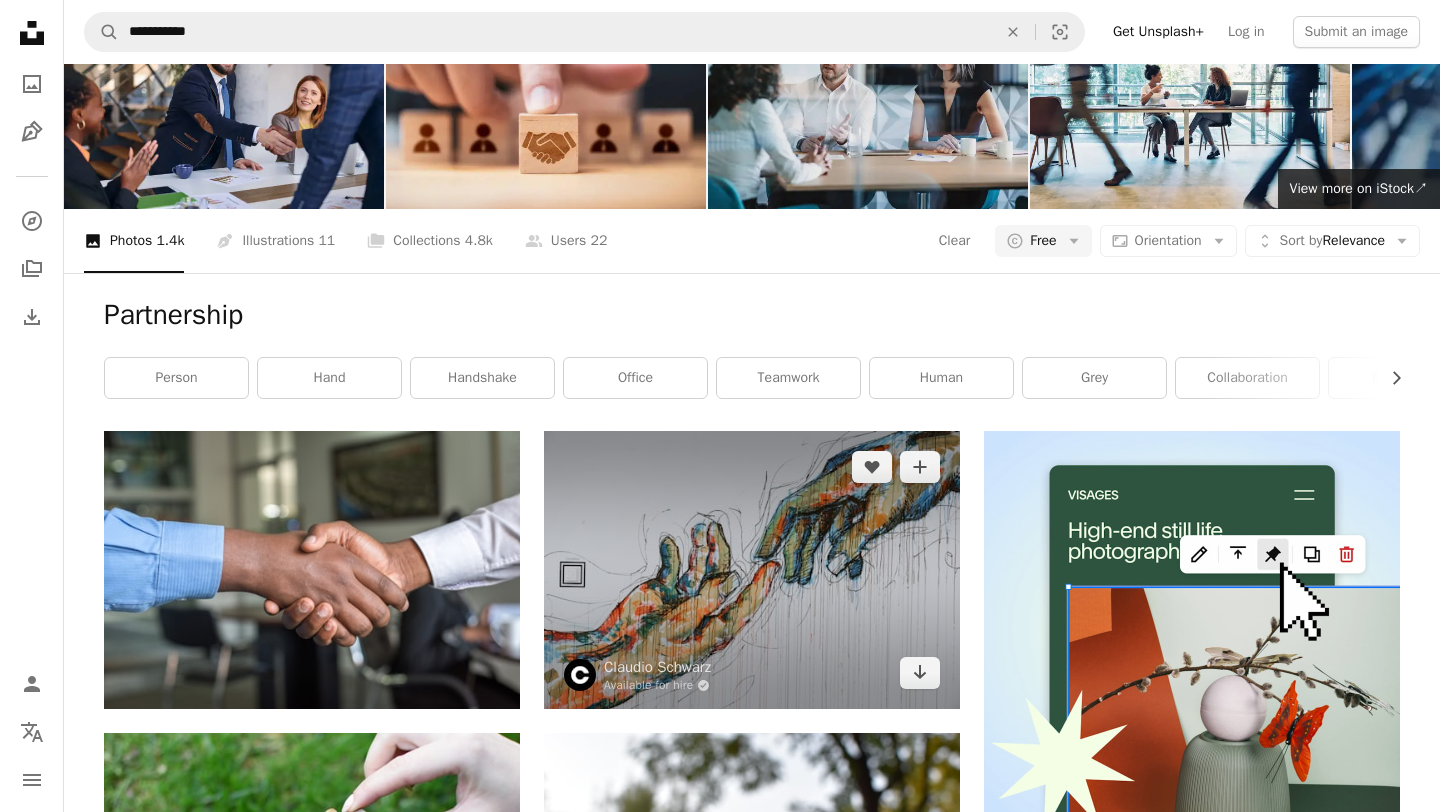 scroll, scrollTop: 0, scrollLeft: 0, axis: both 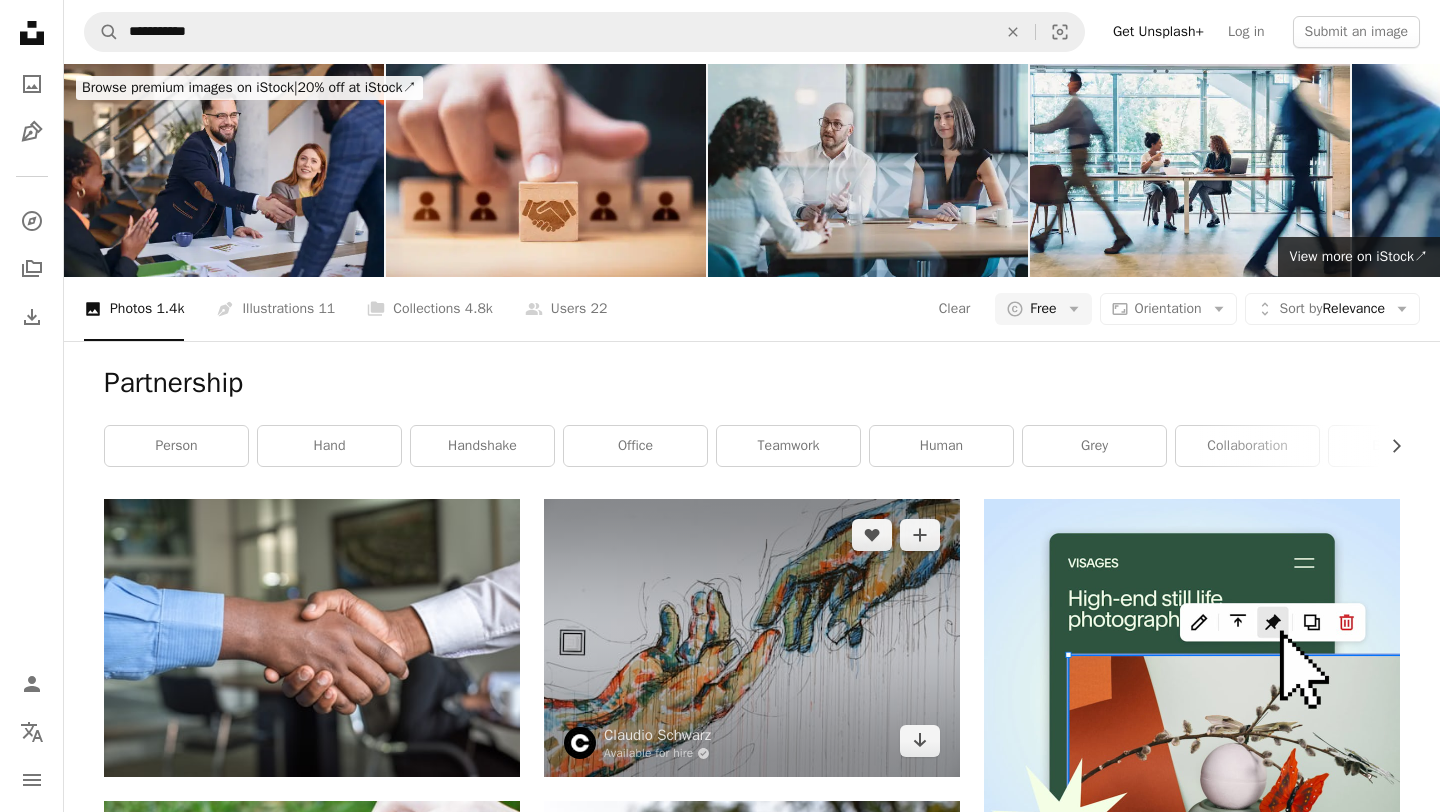 click at bounding box center (752, 638) 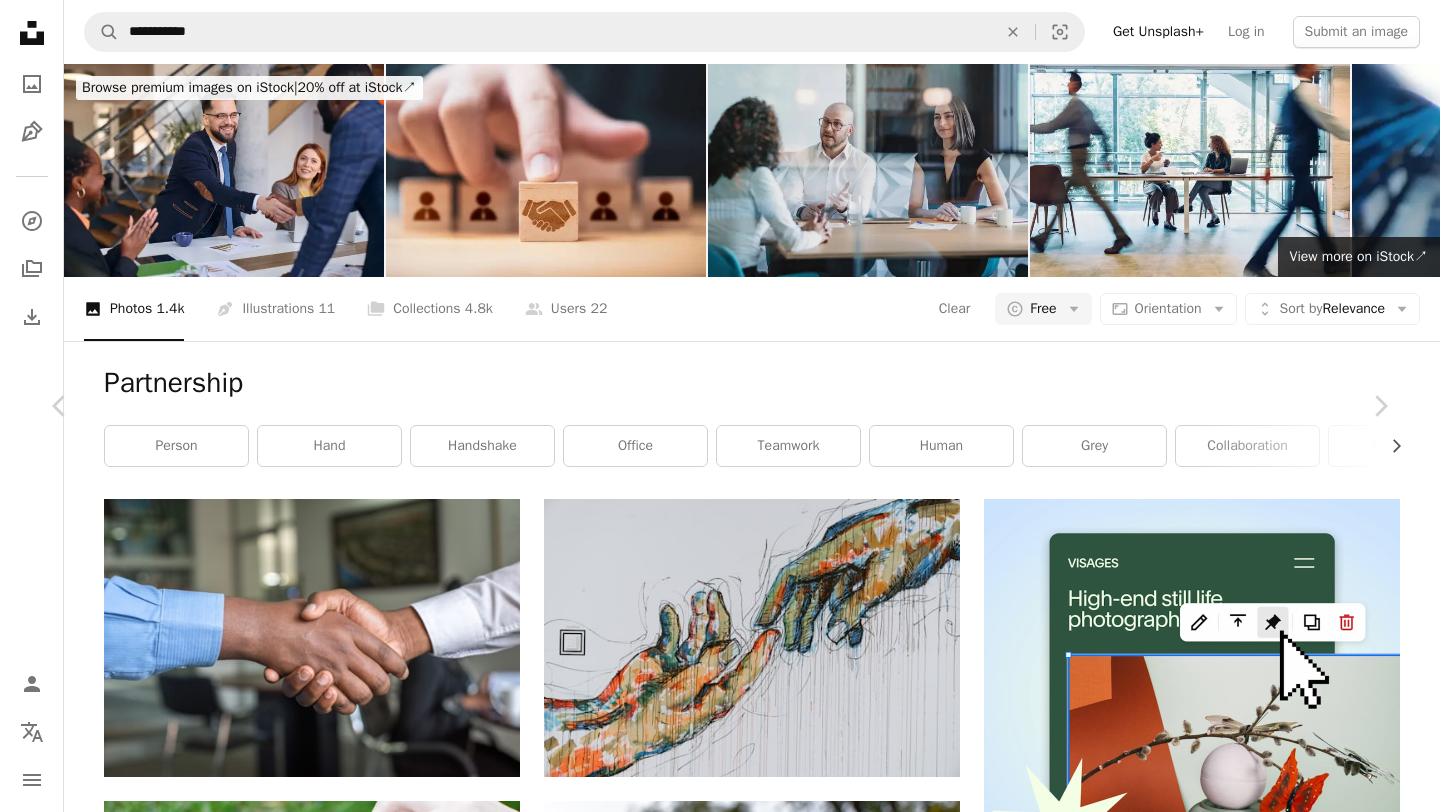 scroll, scrollTop: 0, scrollLeft: 0, axis: both 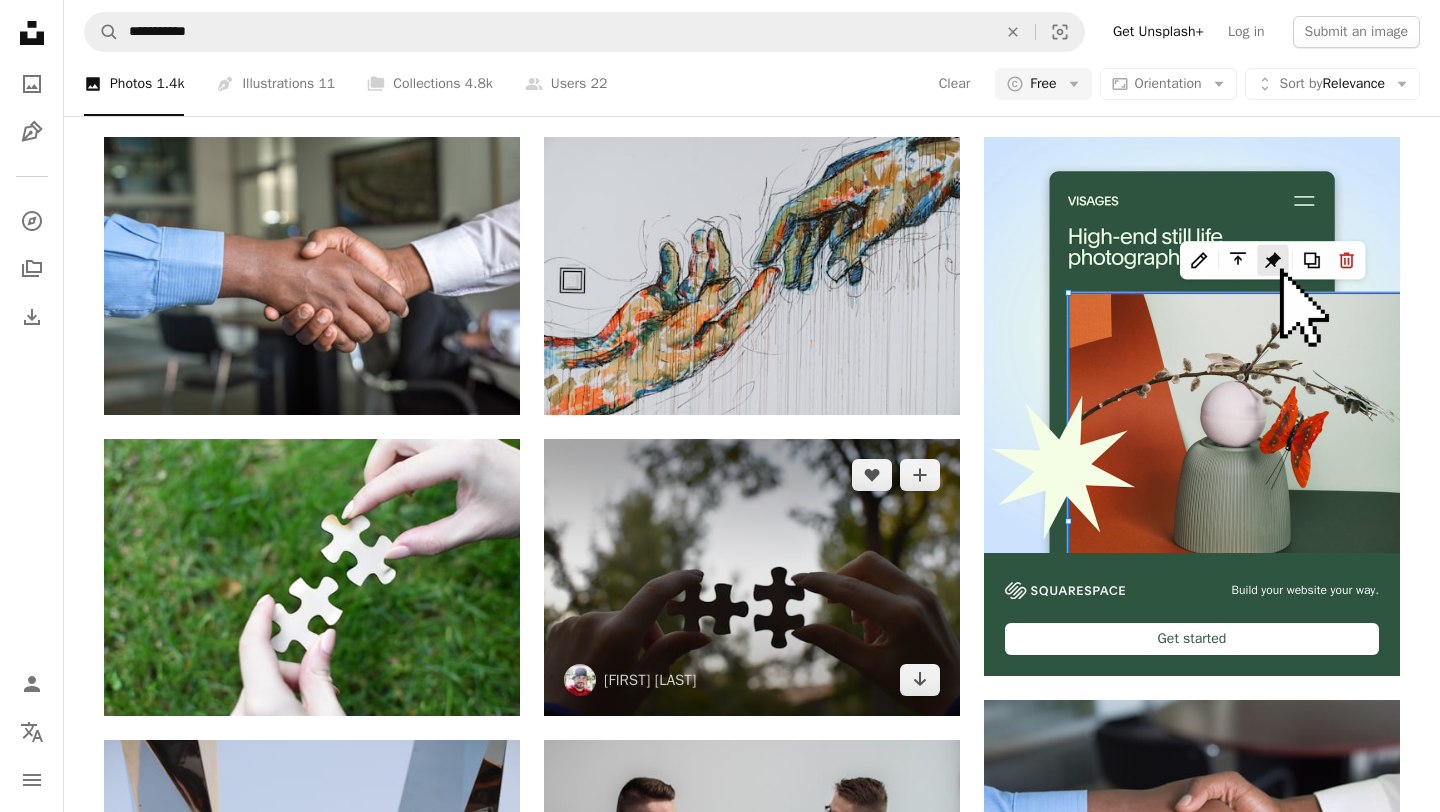 click at bounding box center [752, 577] 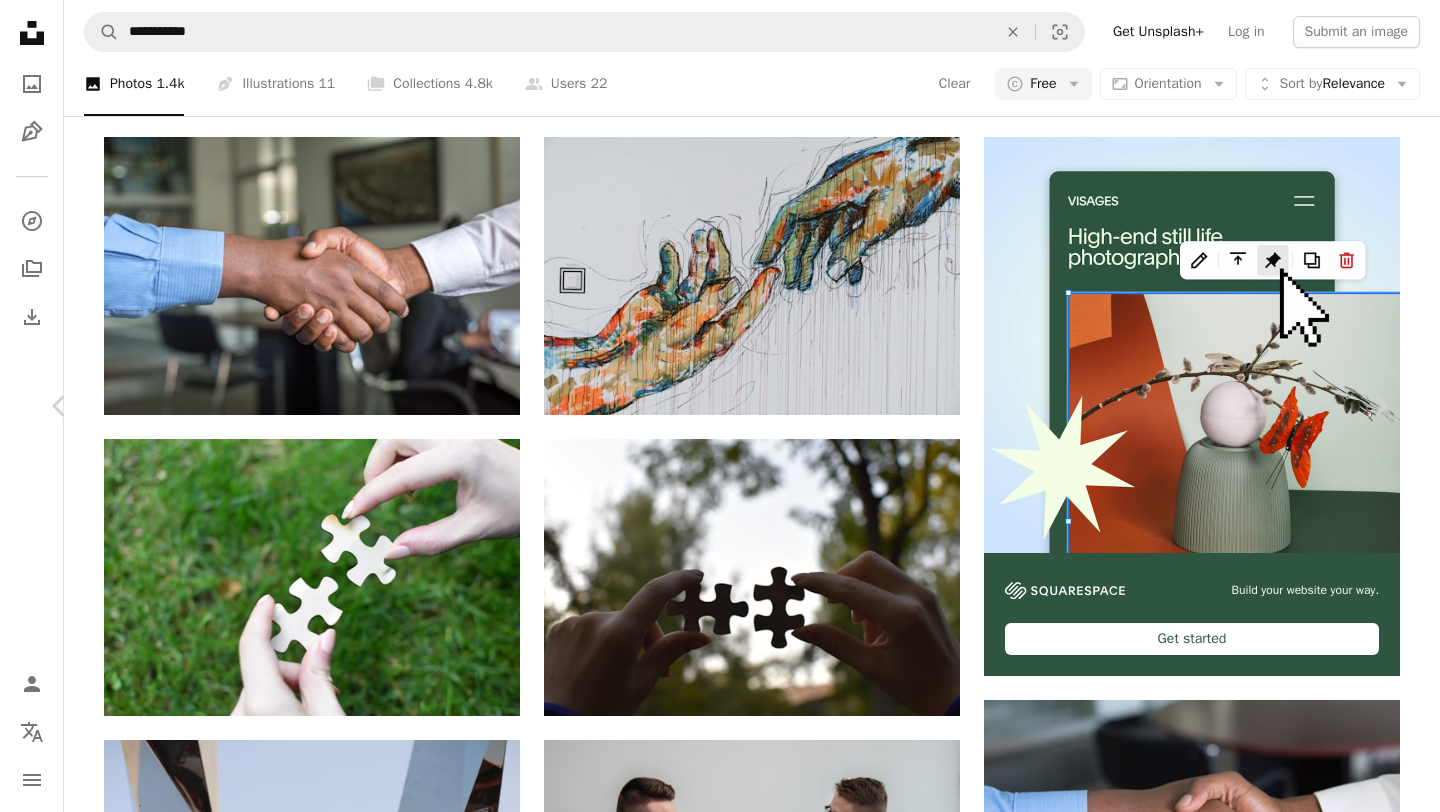 scroll, scrollTop: 1448, scrollLeft: 0, axis: vertical 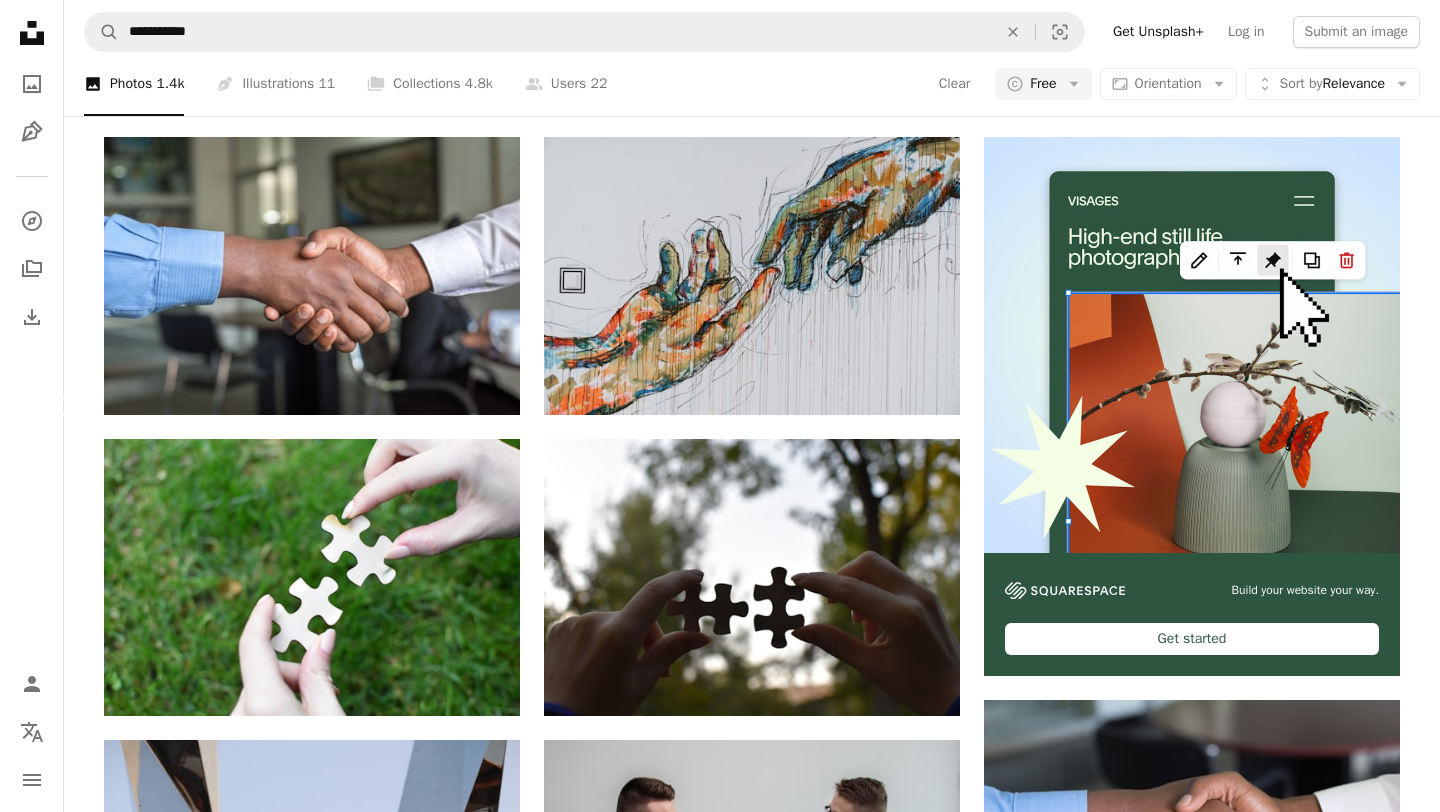 click on "Chevron left" at bounding box center [60, 406] 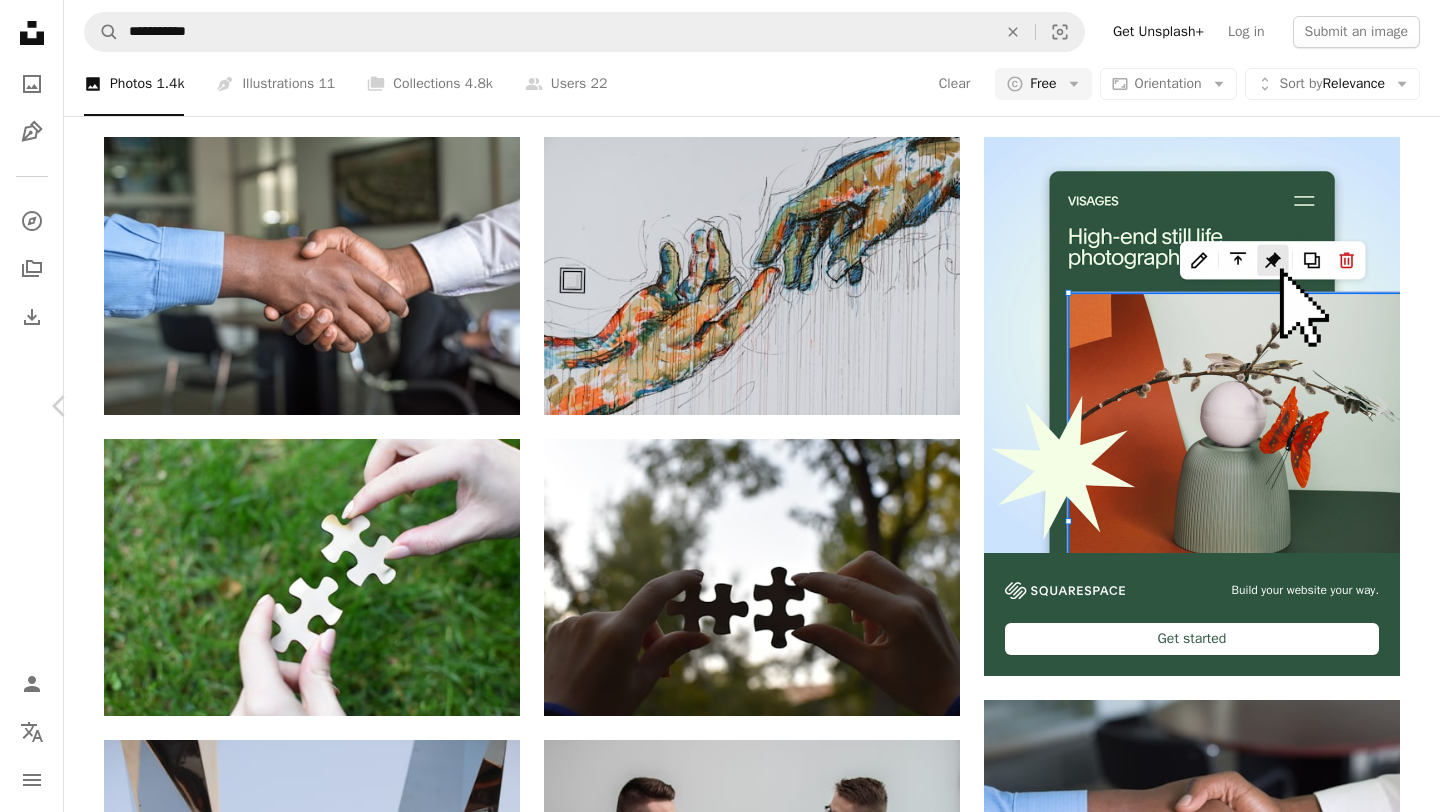 scroll, scrollTop: 0, scrollLeft: 0, axis: both 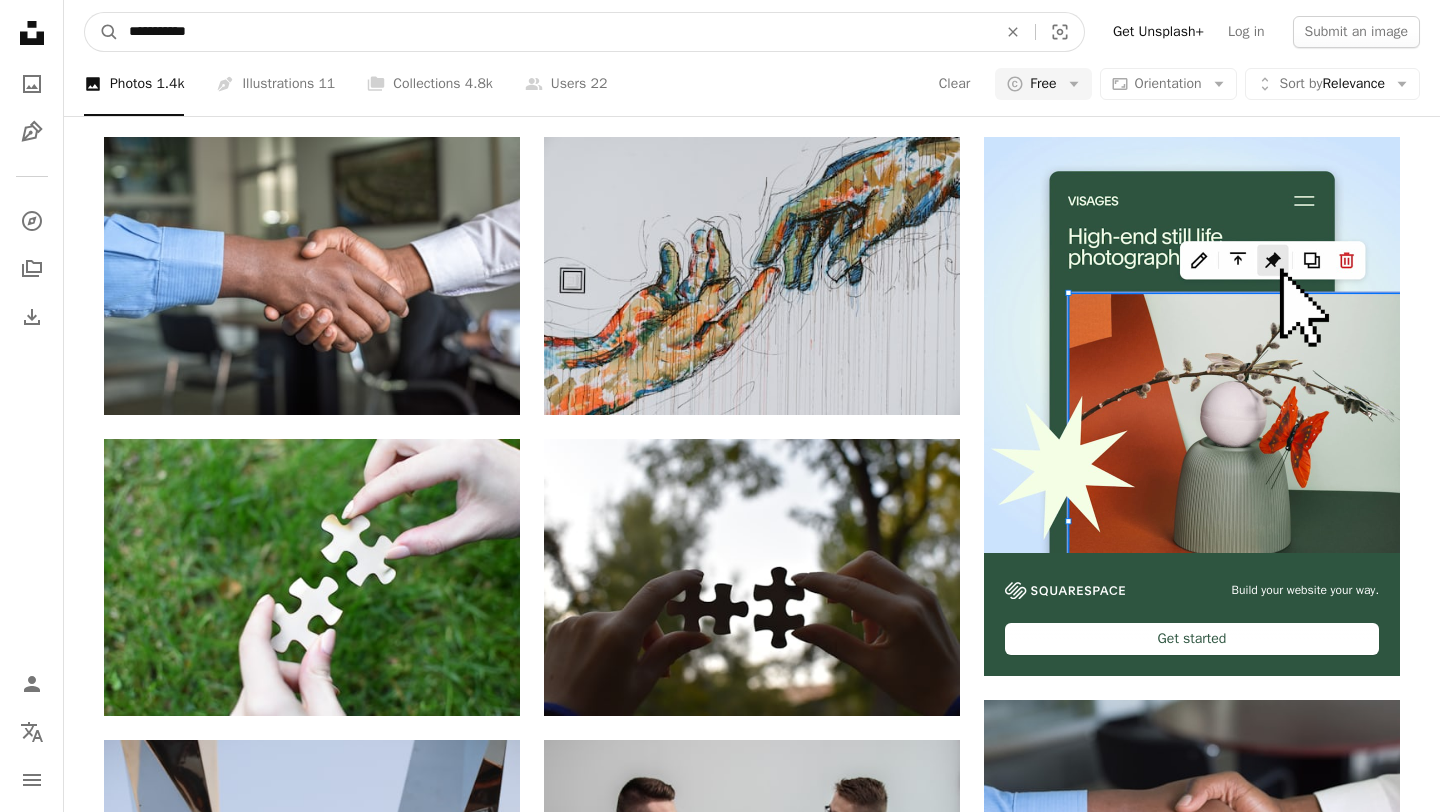 click on "**********" at bounding box center (555, 32) 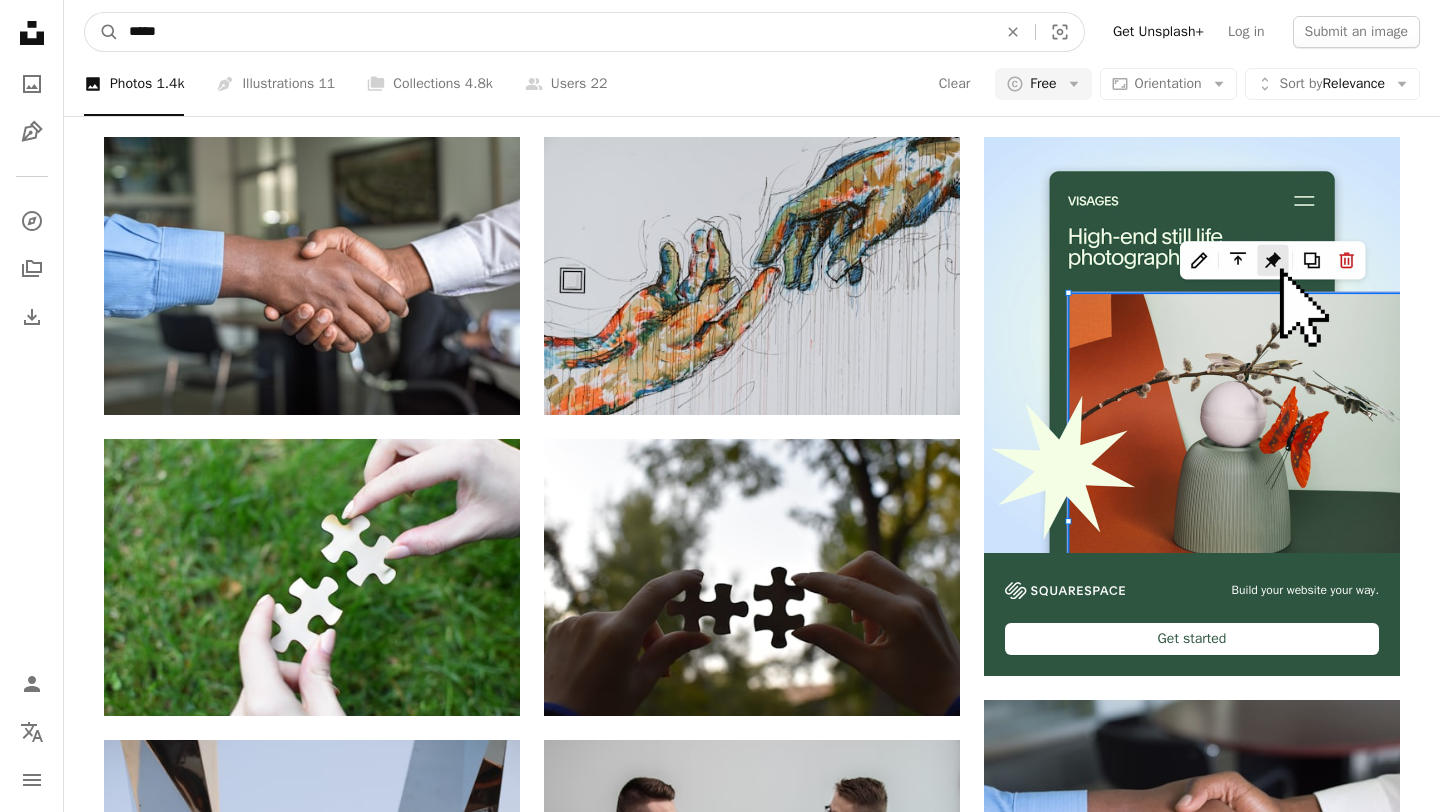 type on "*****" 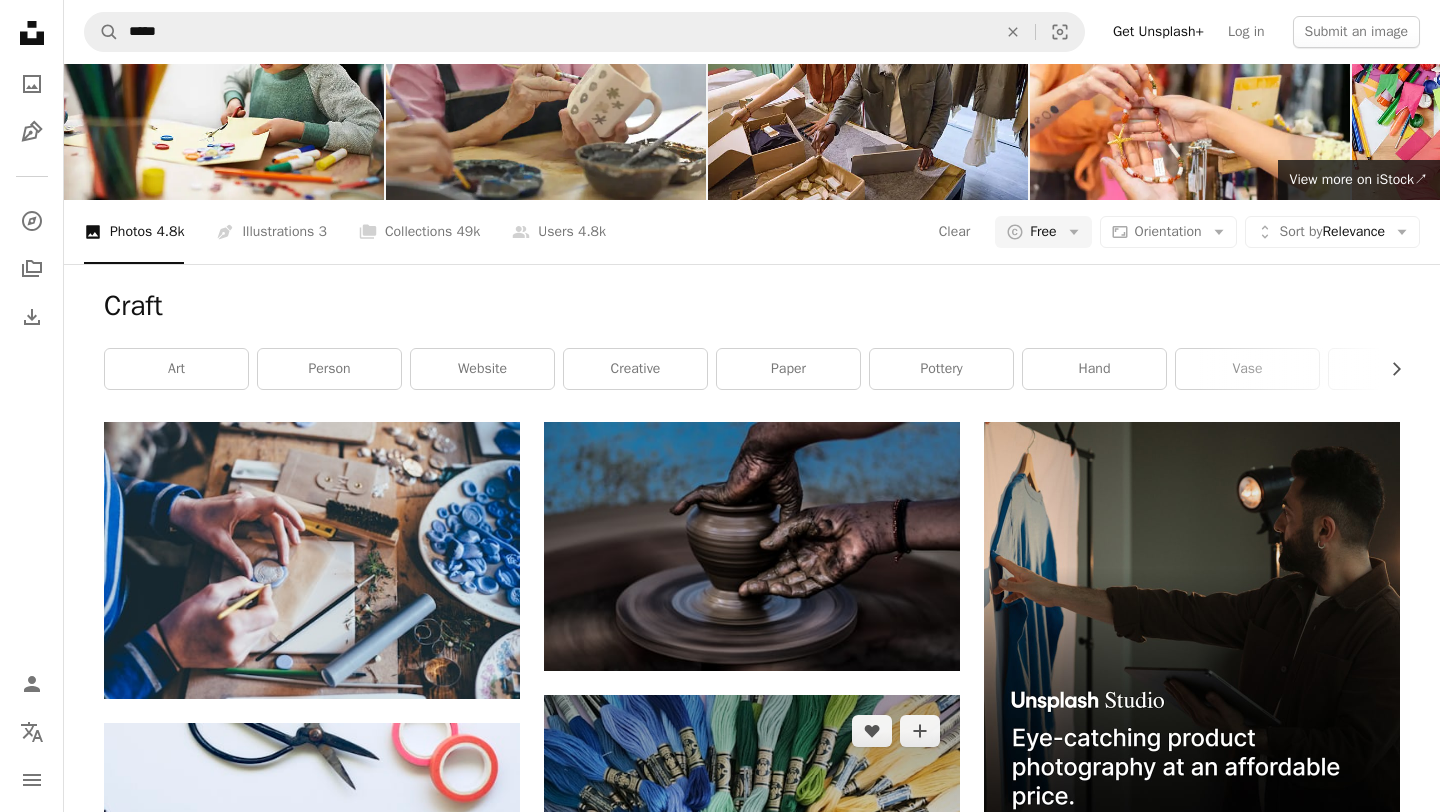scroll, scrollTop: 0, scrollLeft: 0, axis: both 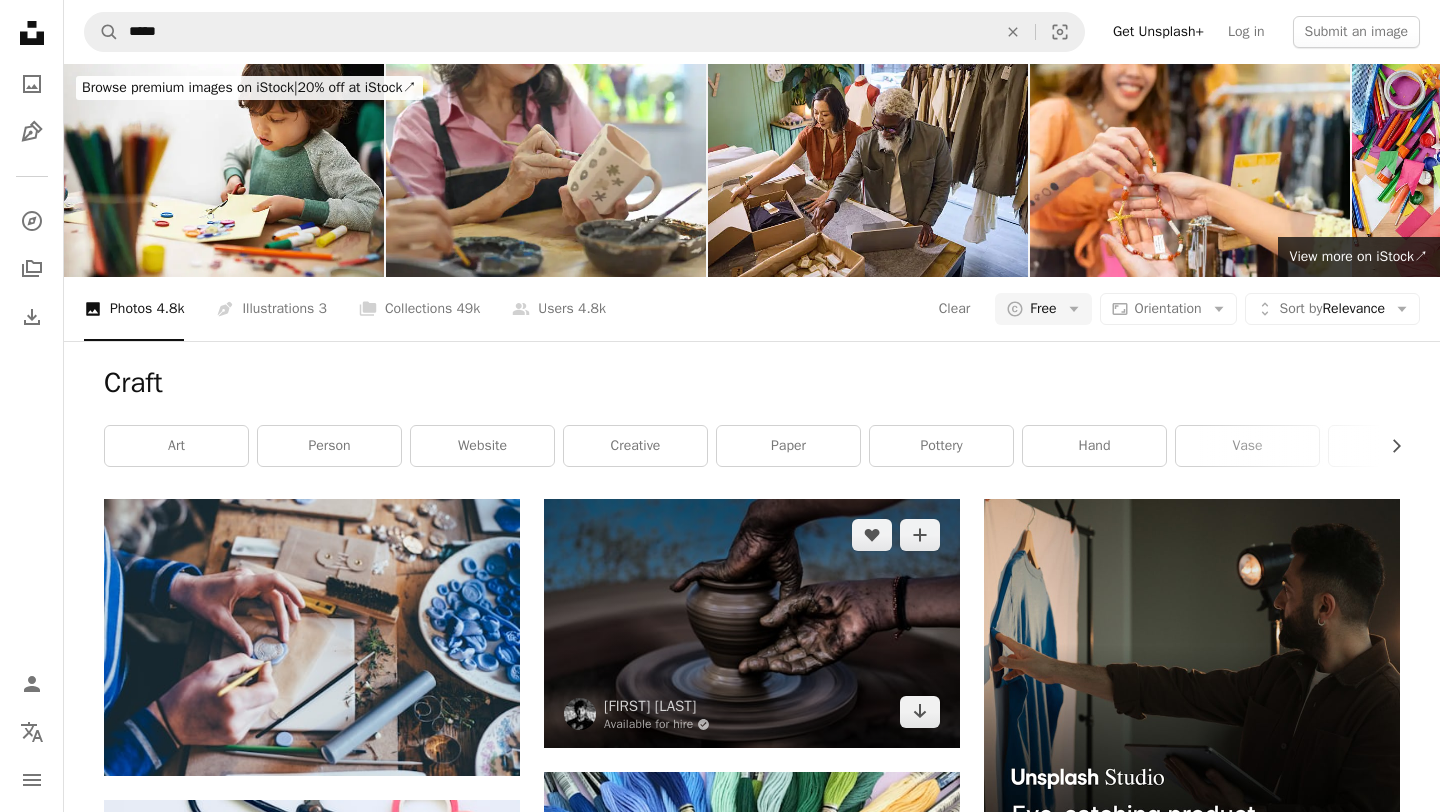 click at bounding box center [752, 623] 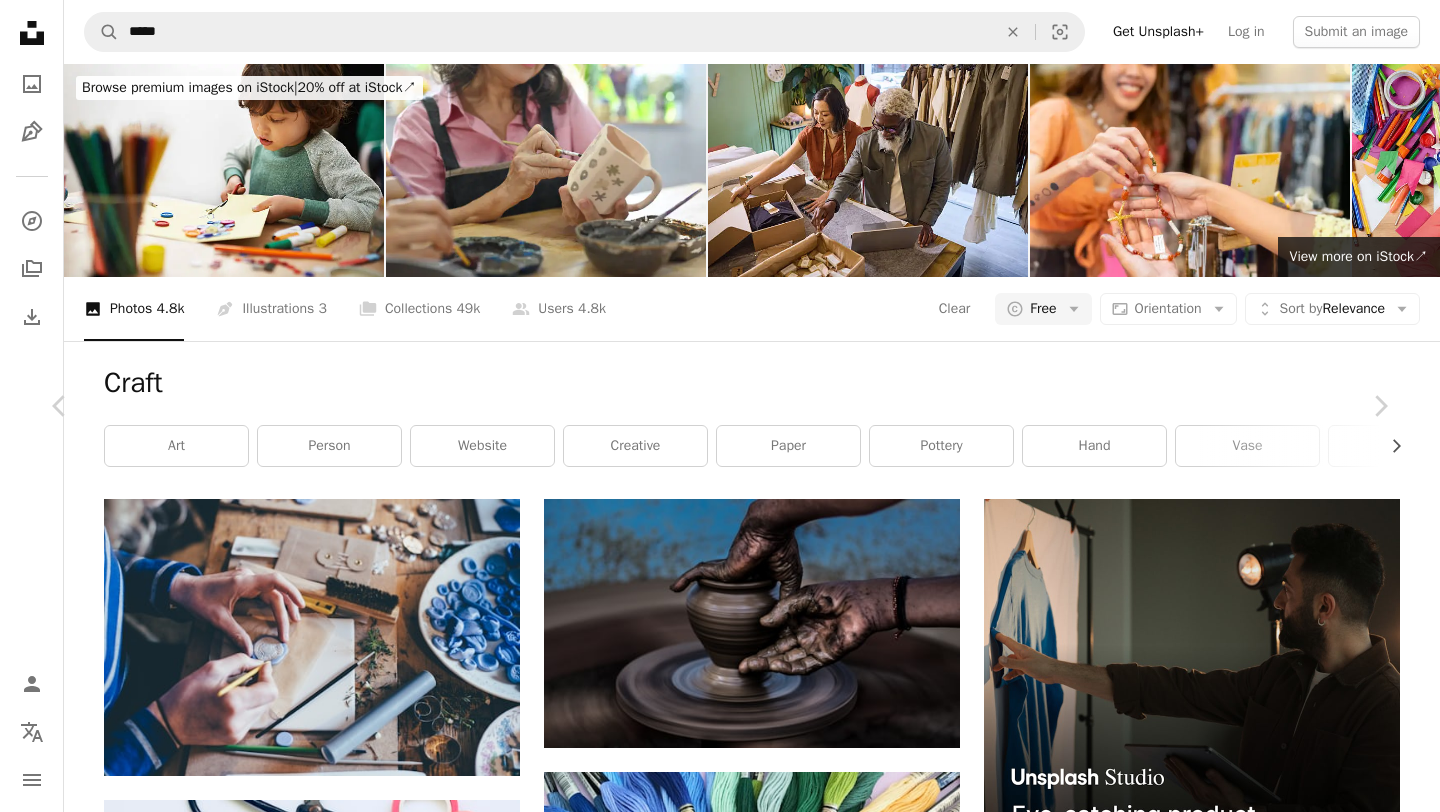 scroll, scrollTop: 3257, scrollLeft: 0, axis: vertical 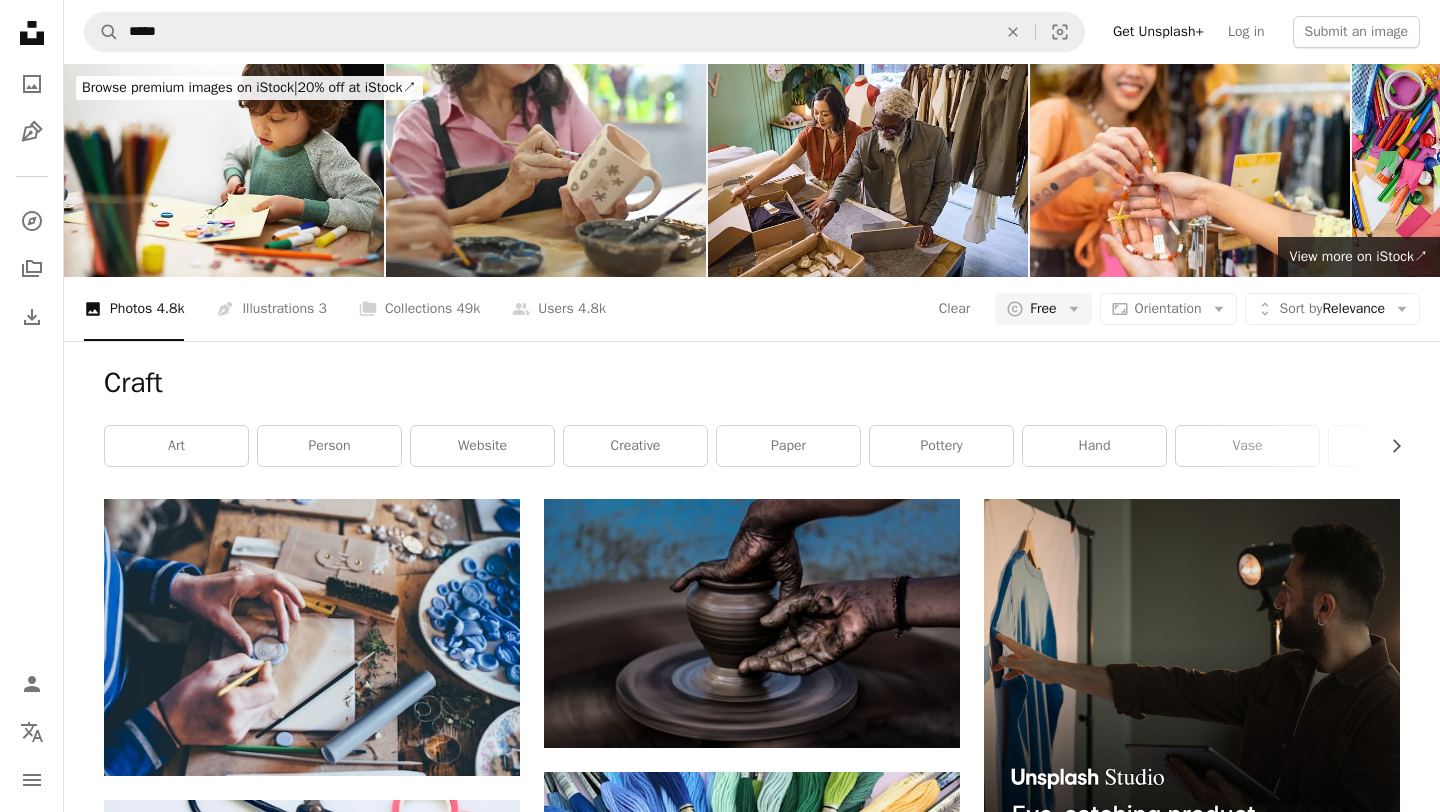 click at bounding box center [1192, 1179] 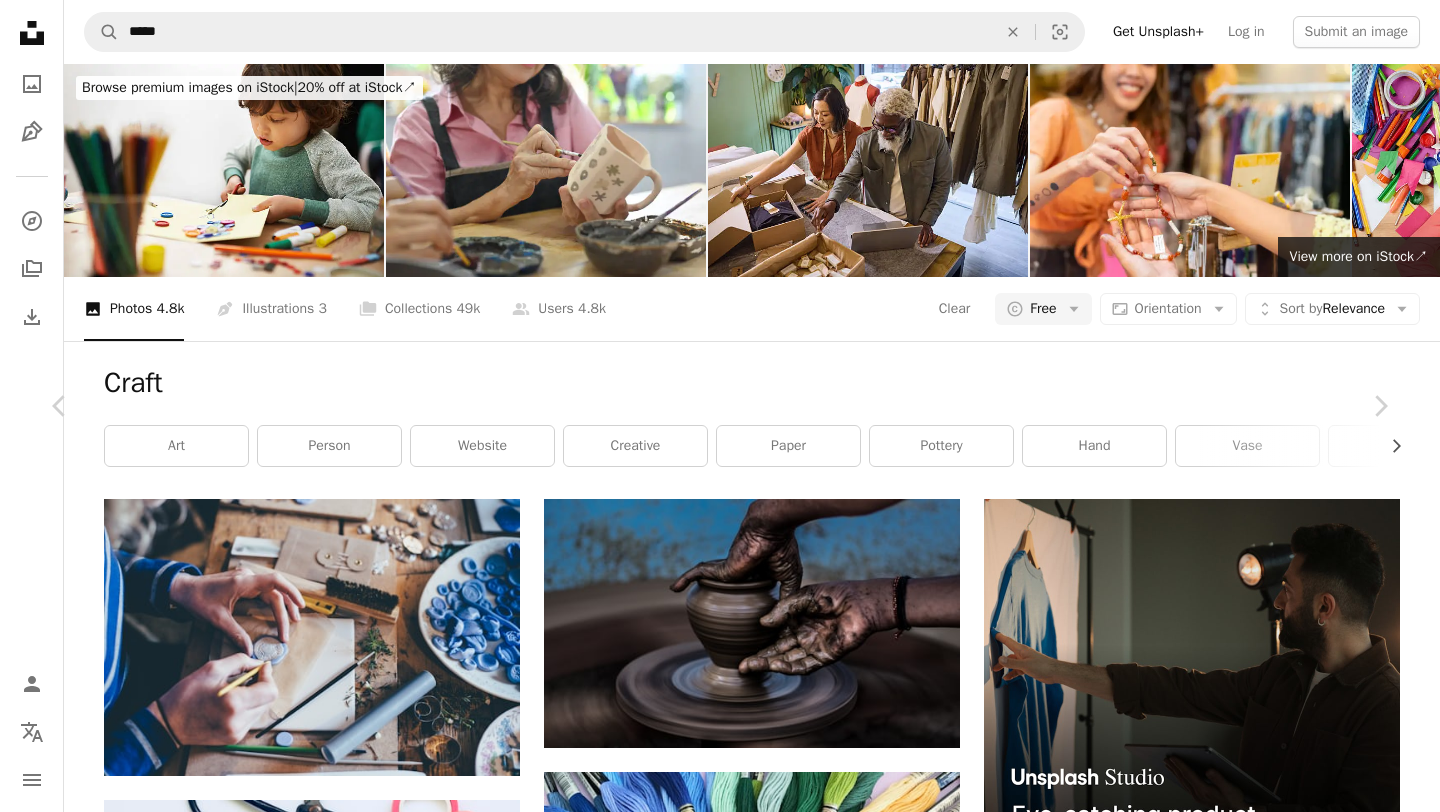 scroll, scrollTop: 172, scrollLeft: 0, axis: vertical 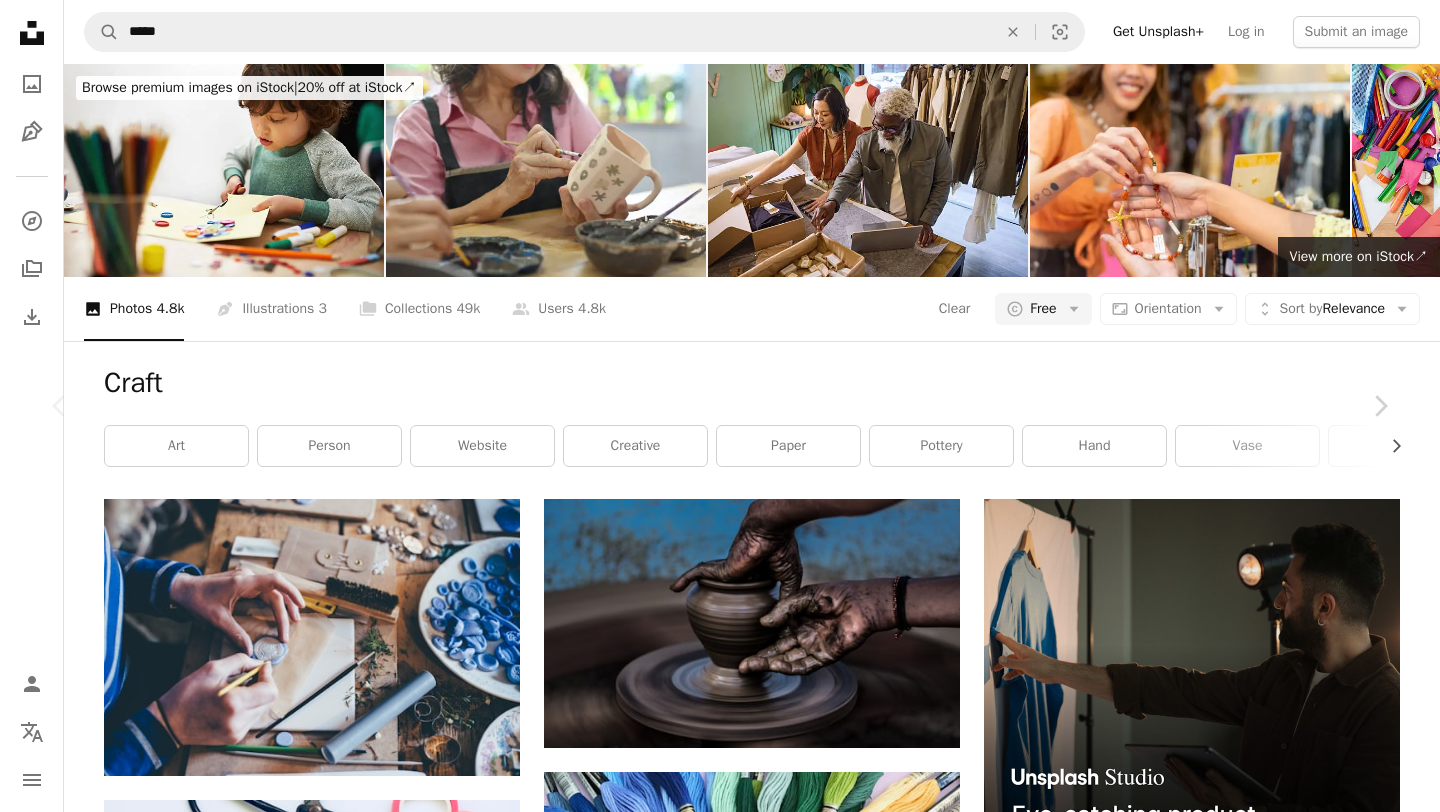 click at bounding box center [713, 8528] 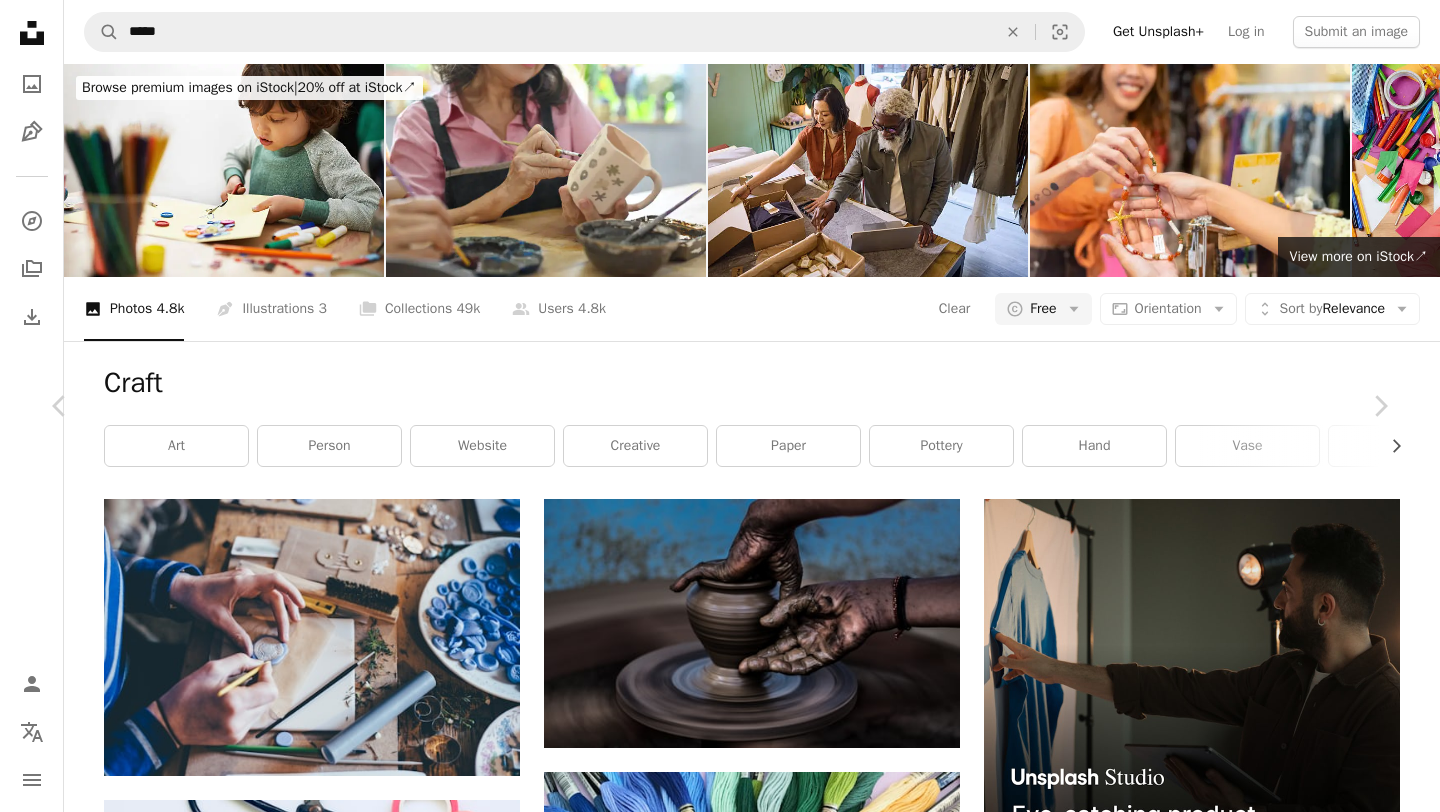 scroll, scrollTop: 0, scrollLeft: 0, axis: both 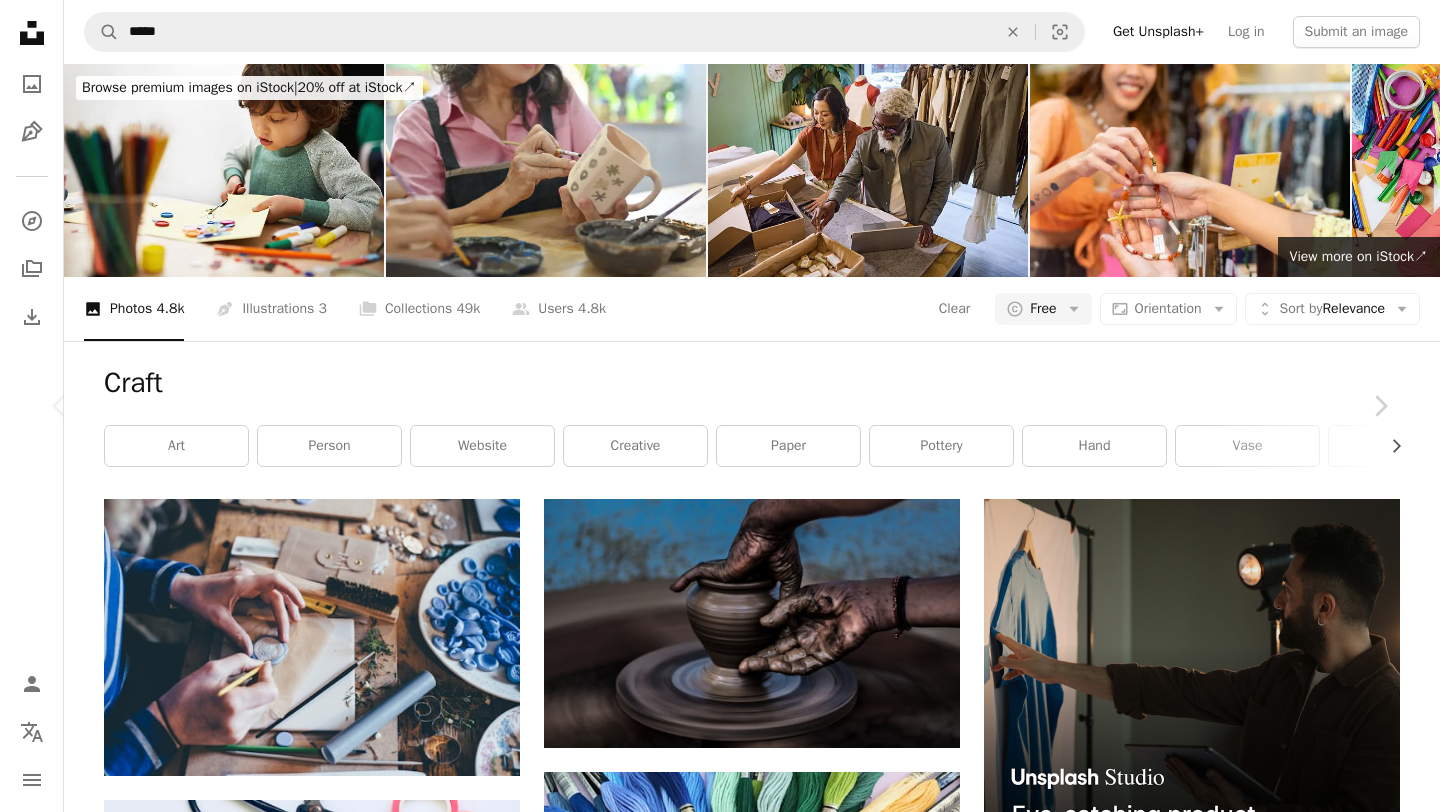 click on "A forward-right arrow Share" at bounding box center (1117, 7875) 